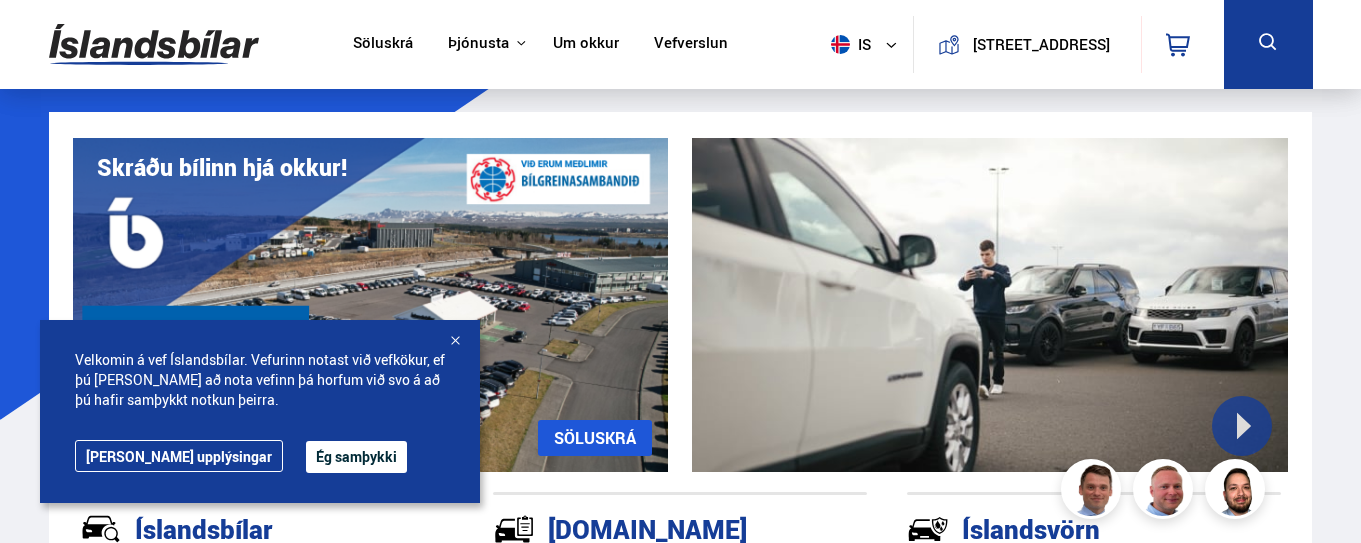scroll, scrollTop: 0, scrollLeft: 0, axis: both 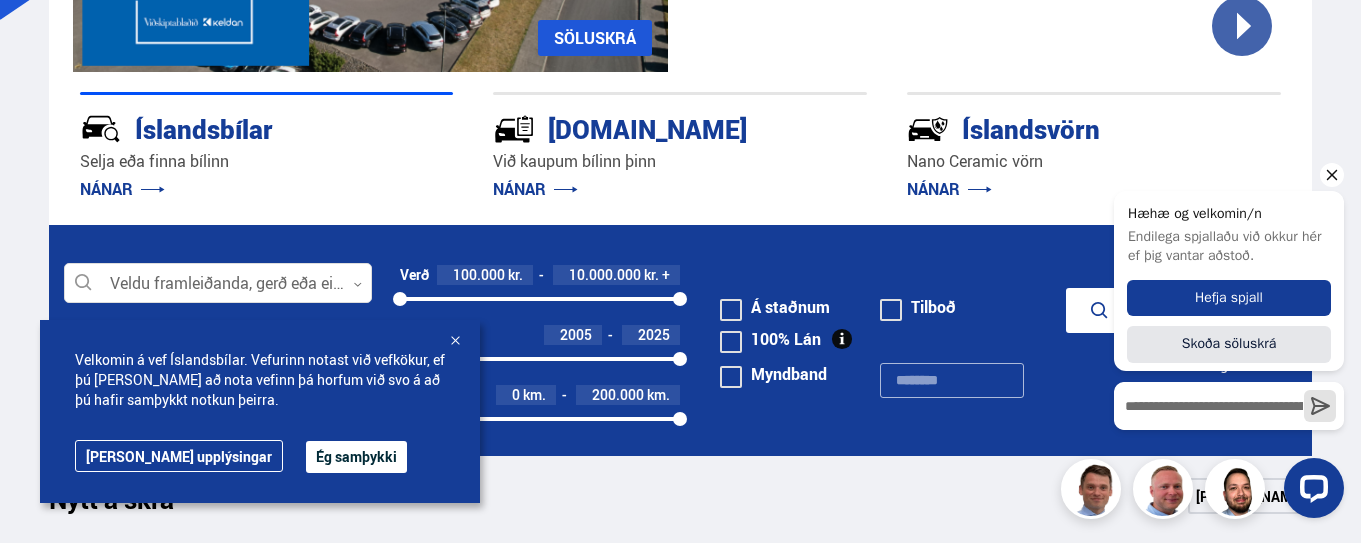 click 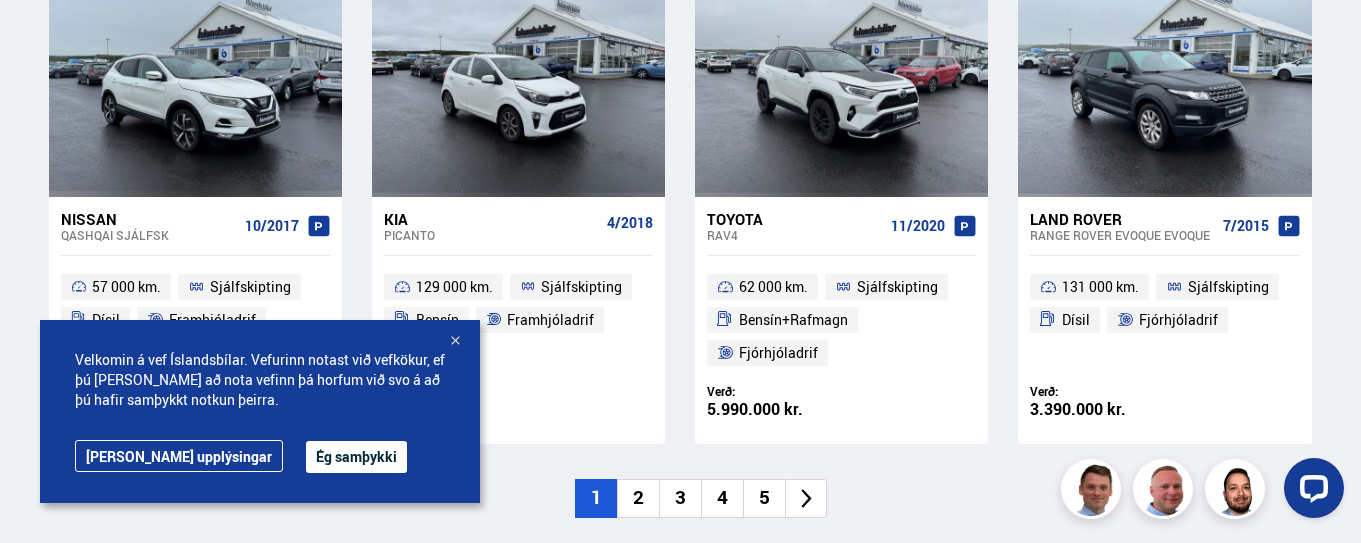 scroll, scrollTop: 1400, scrollLeft: 0, axis: vertical 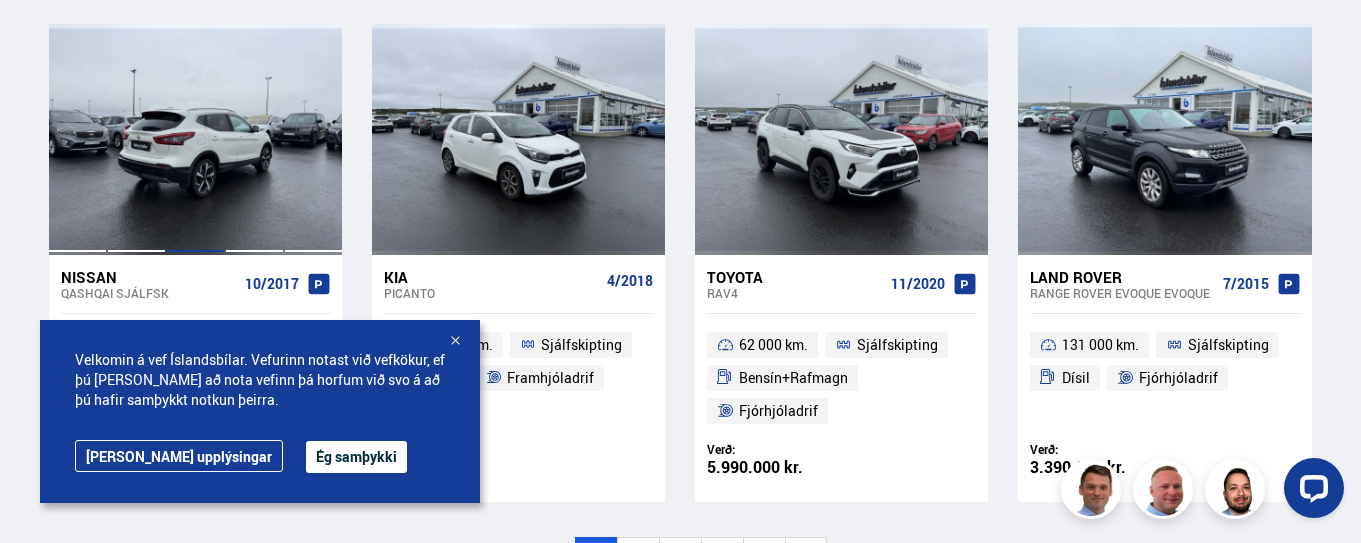 click at bounding box center (195, 139) 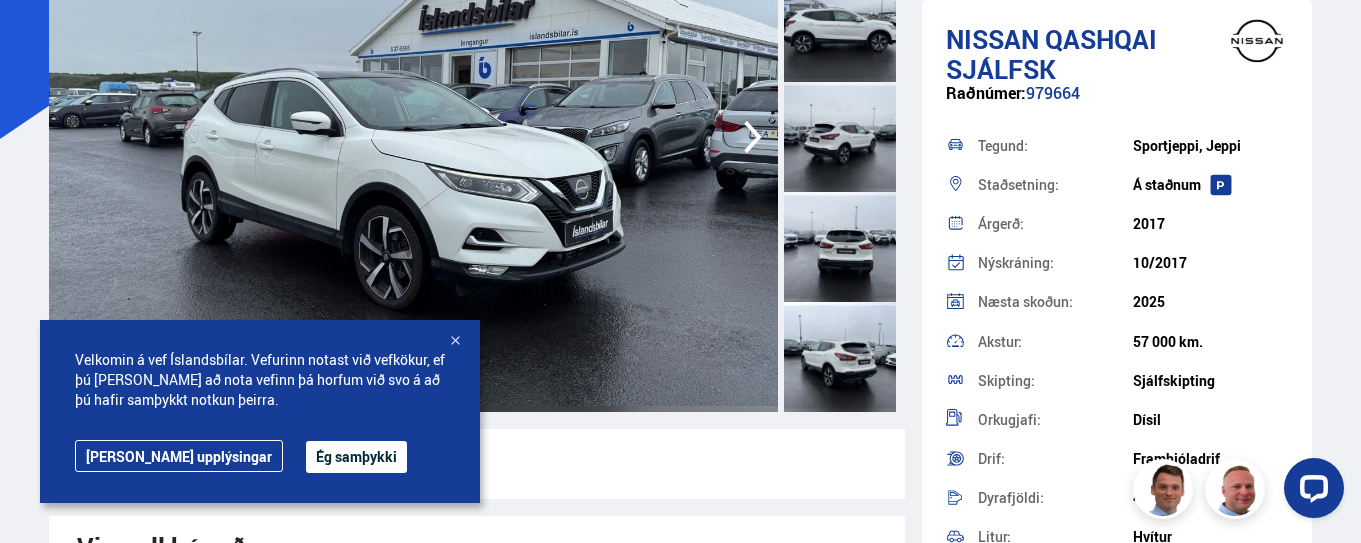 scroll, scrollTop: 300, scrollLeft: 0, axis: vertical 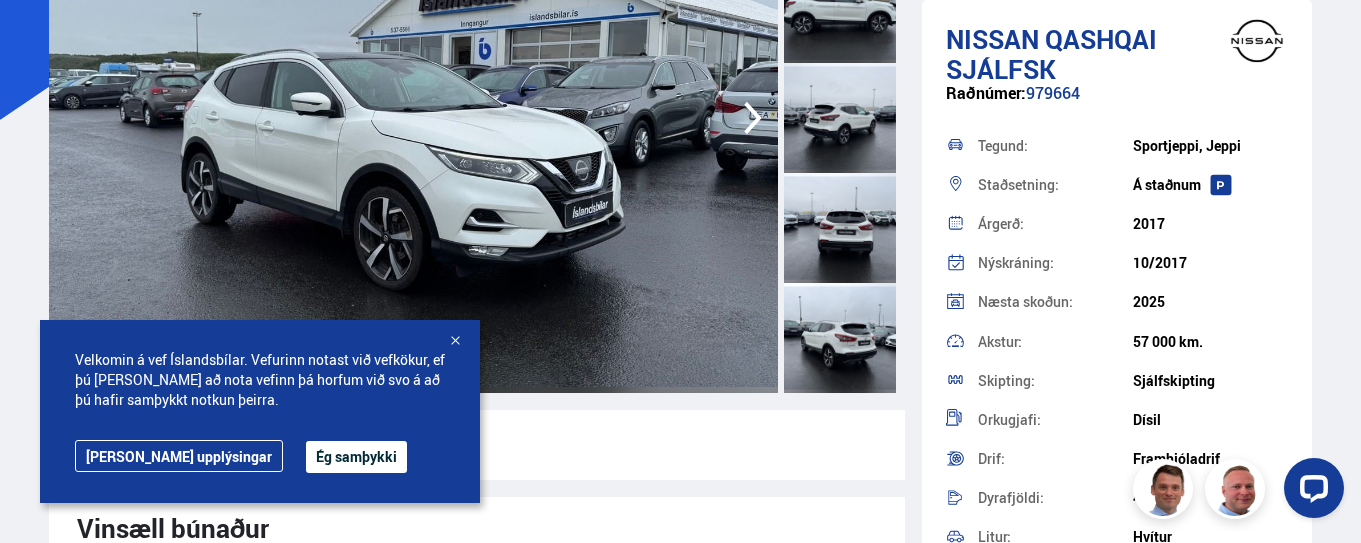 click at bounding box center (840, 118) 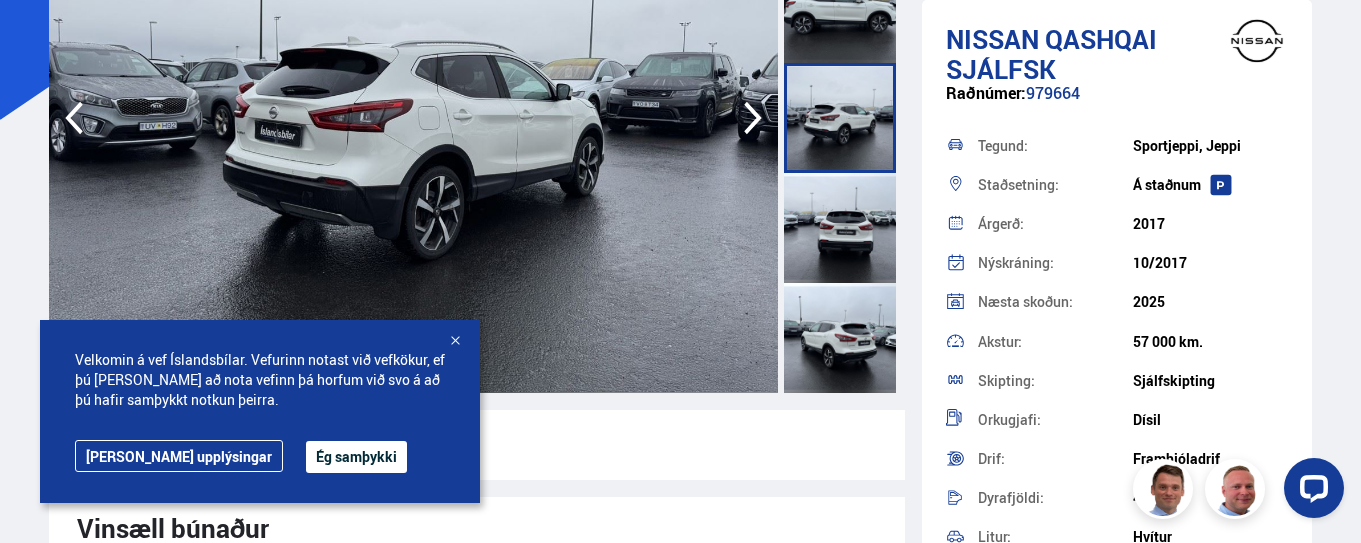 click at bounding box center [840, 228] 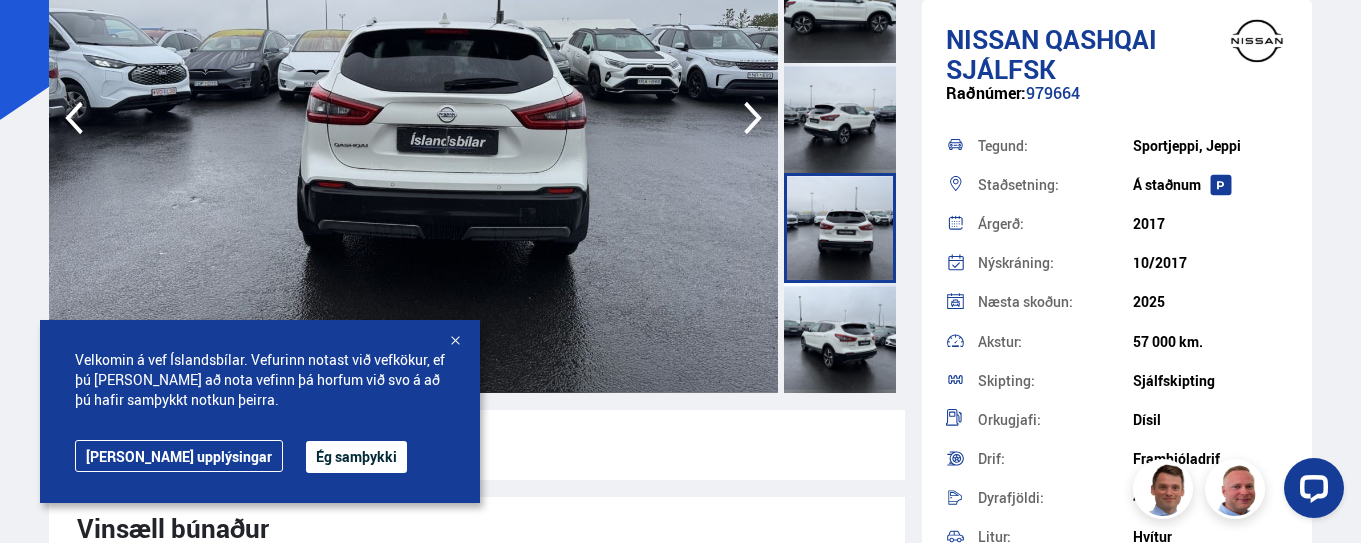 click at bounding box center (840, 338) 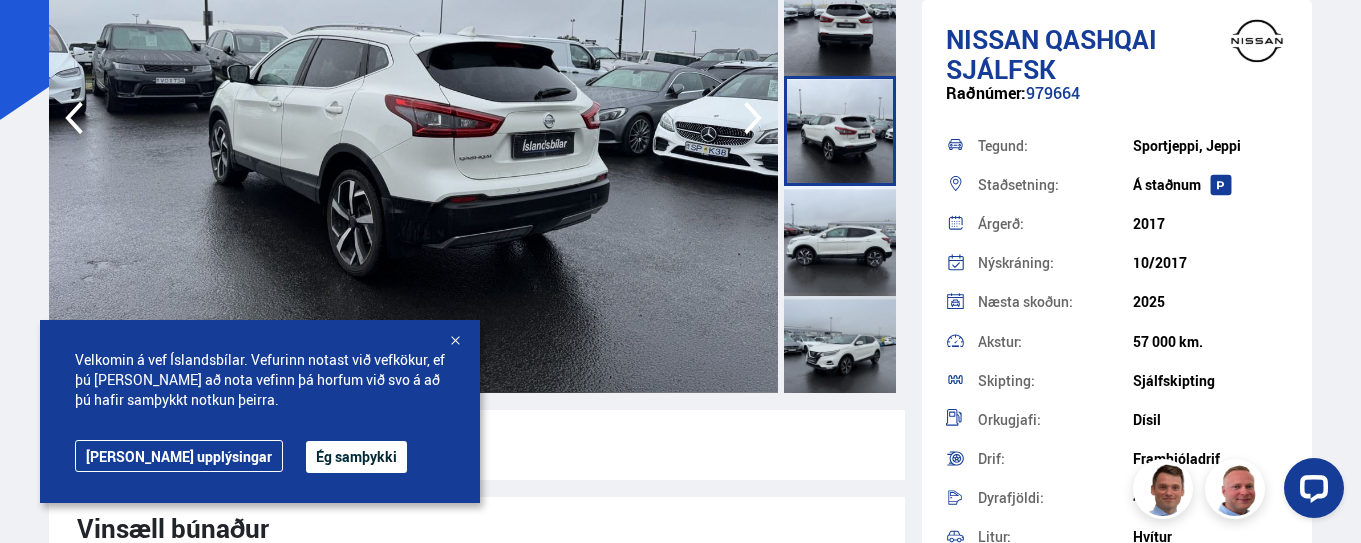 scroll, scrollTop: 500, scrollLeft: 0, axis: vertical 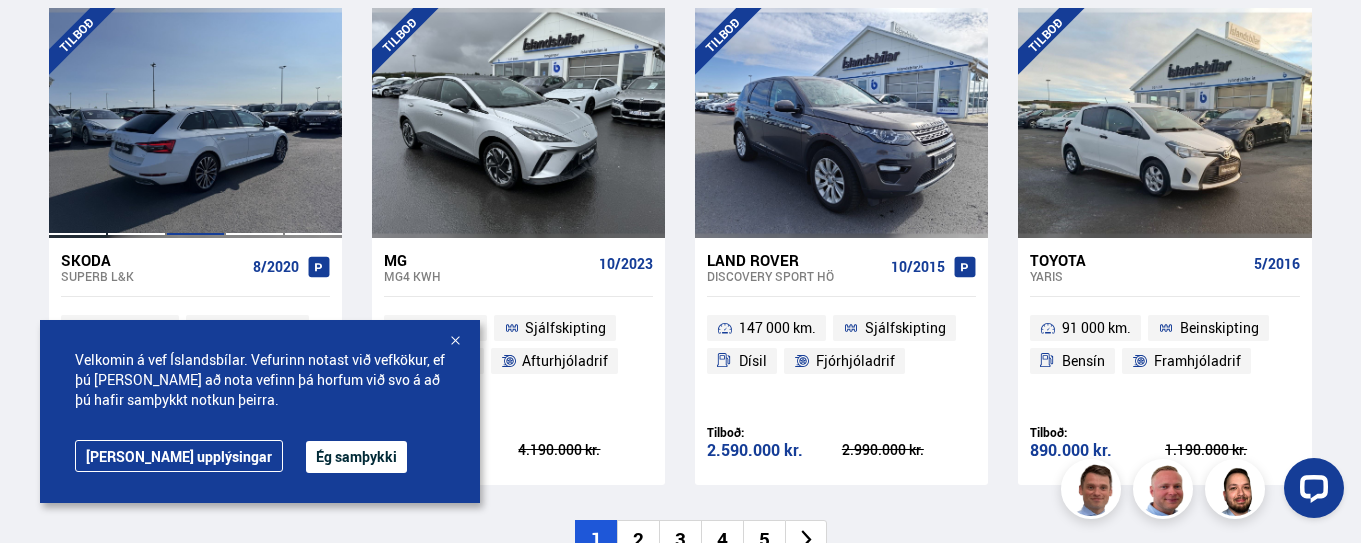 click at bounding box center [195, 123] 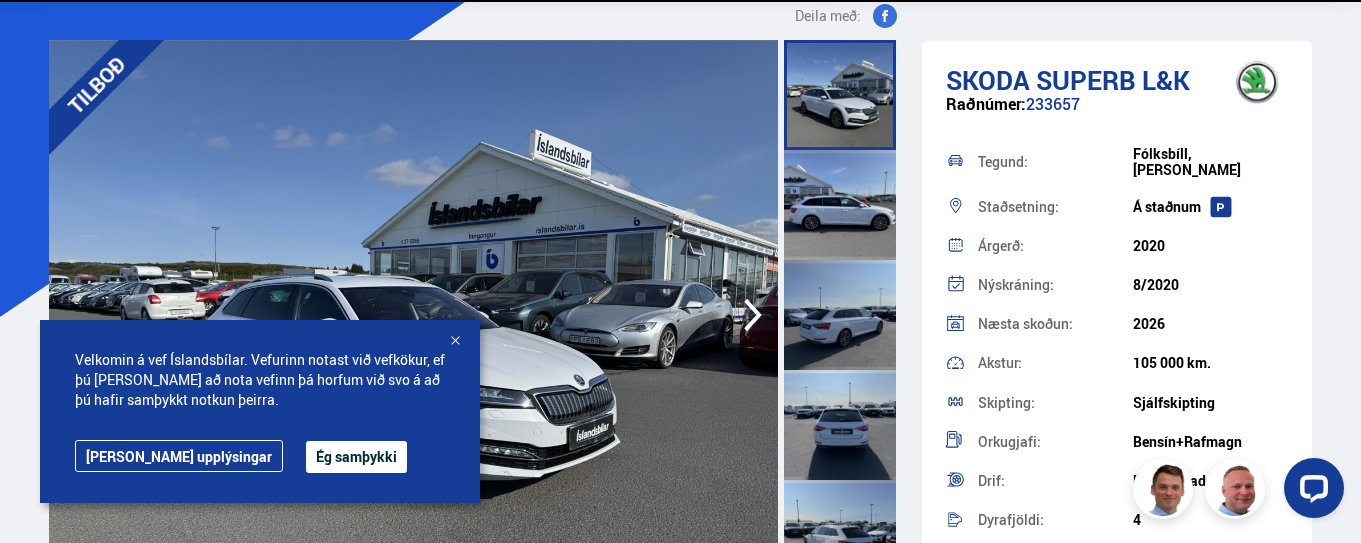 scroll, scrollTop: 300, scrollLeft: 0, axis: vertical 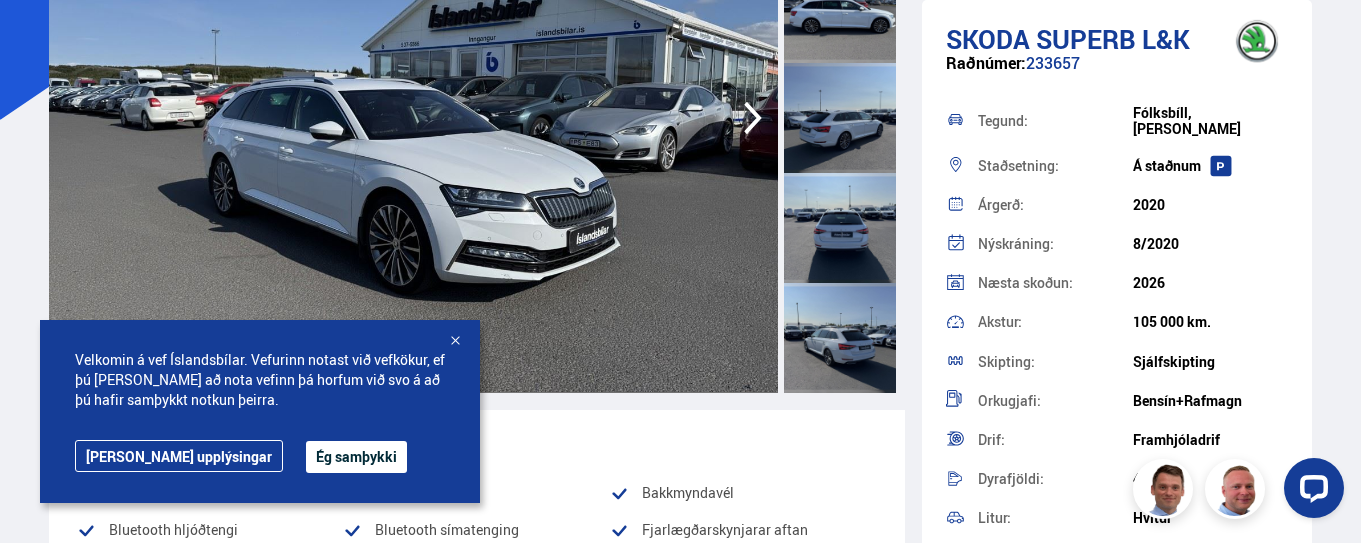 click at bounding box center (840, 118) 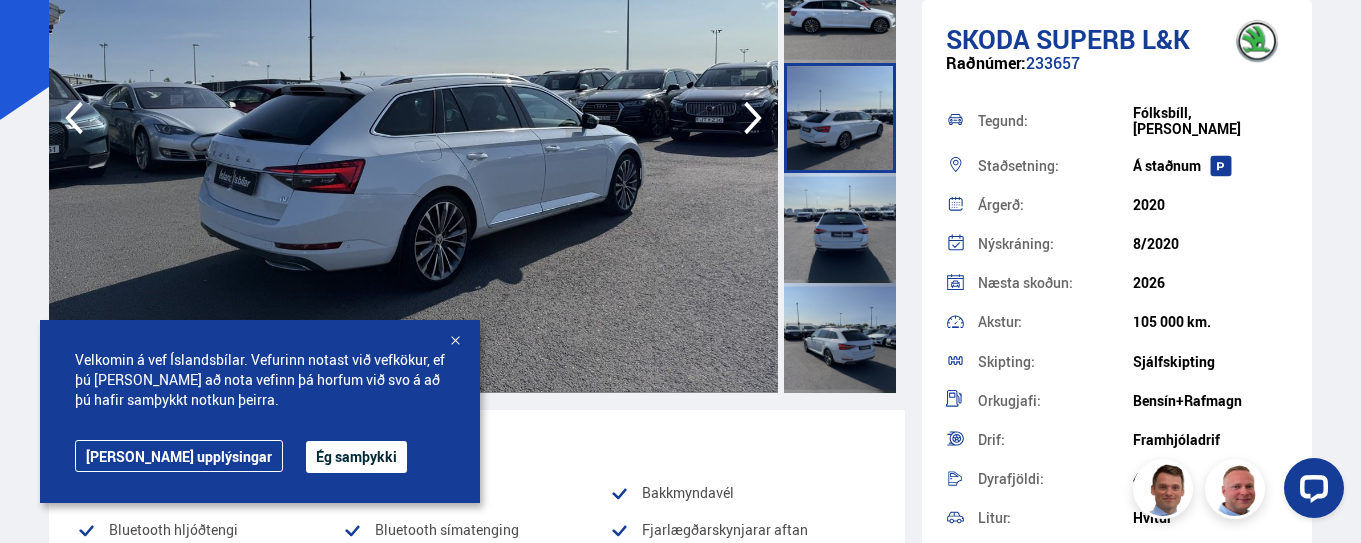 click at bounding box center [840, 228] 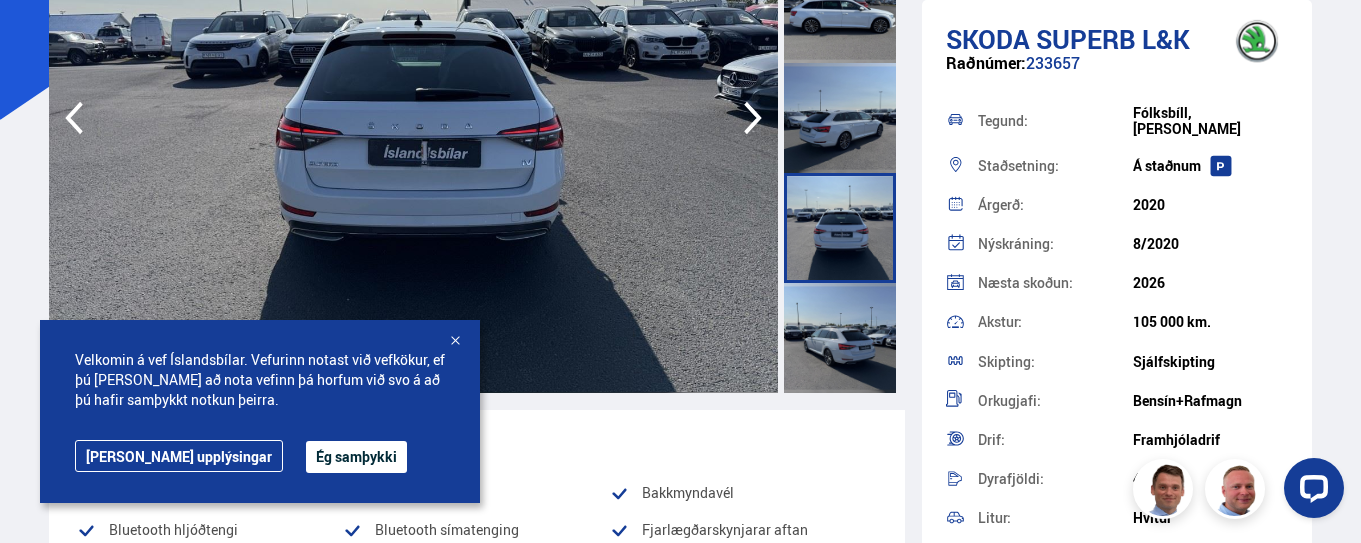 click at bounding box center [840, 338] 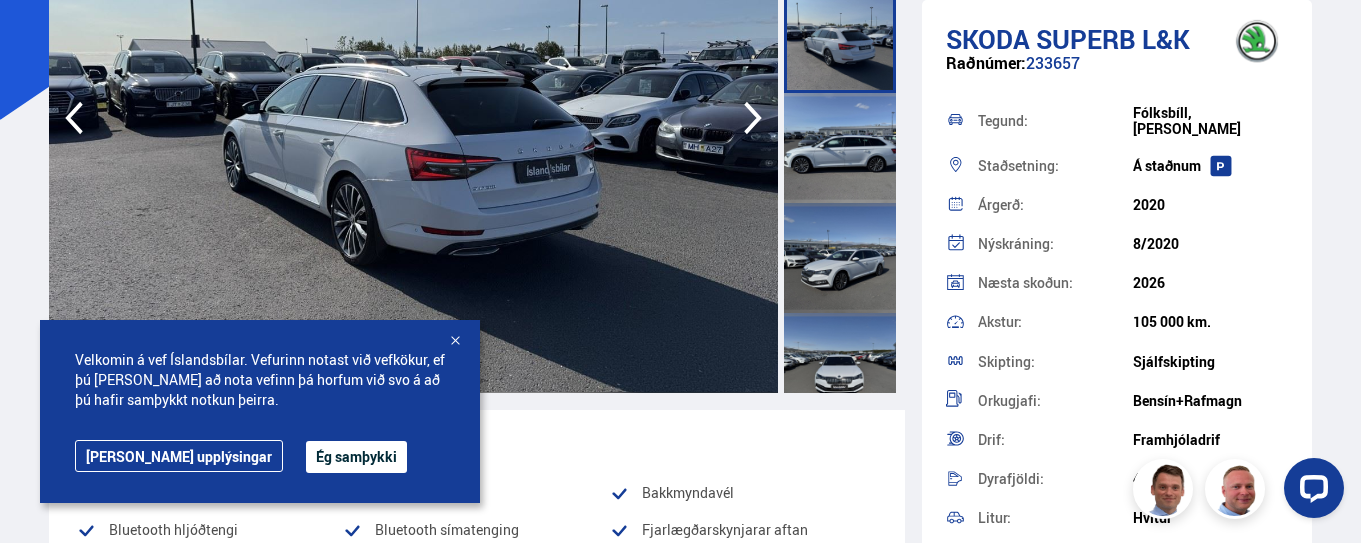 scroll, scrollTop: 700, scrollLeft: 0, axis: vertical 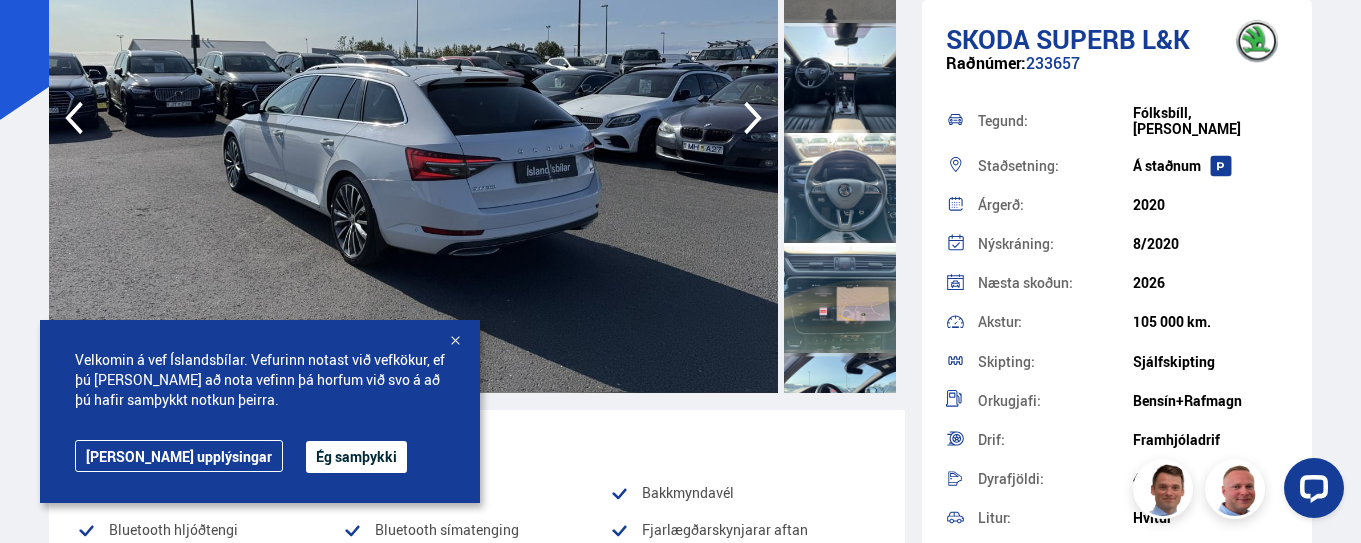 click at bounding box center [840, 298] 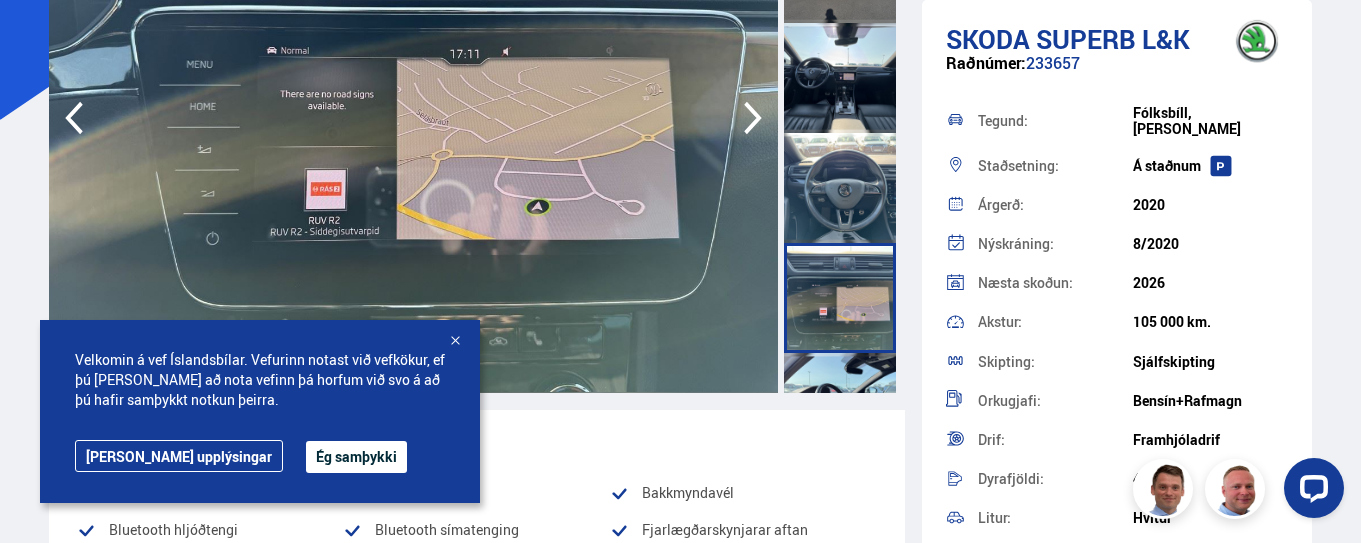 click at bounding box center (840, 188) 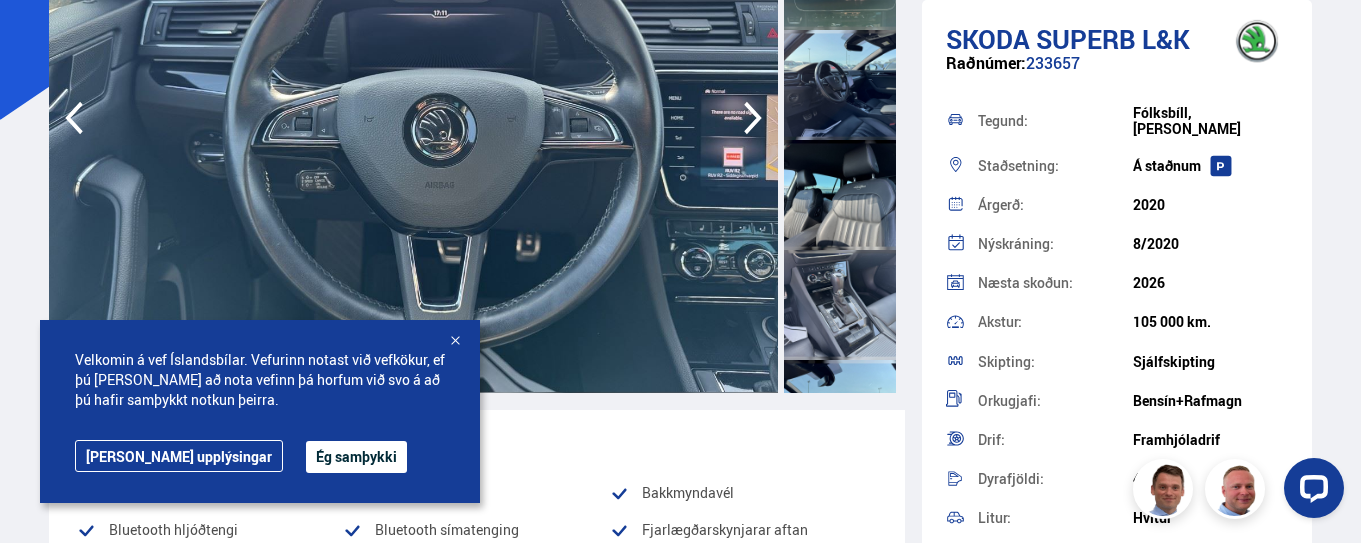 scroll, scrollTop: 1200, scrollLeft: 0, axis: vertical 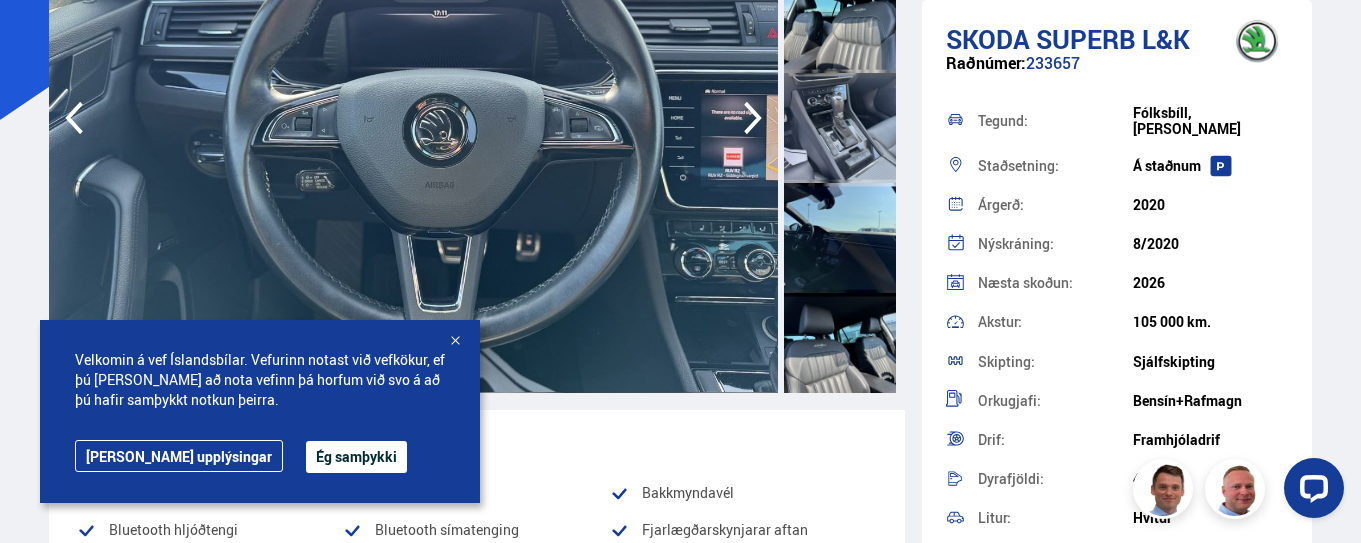 click at bounding box center [840, 348] 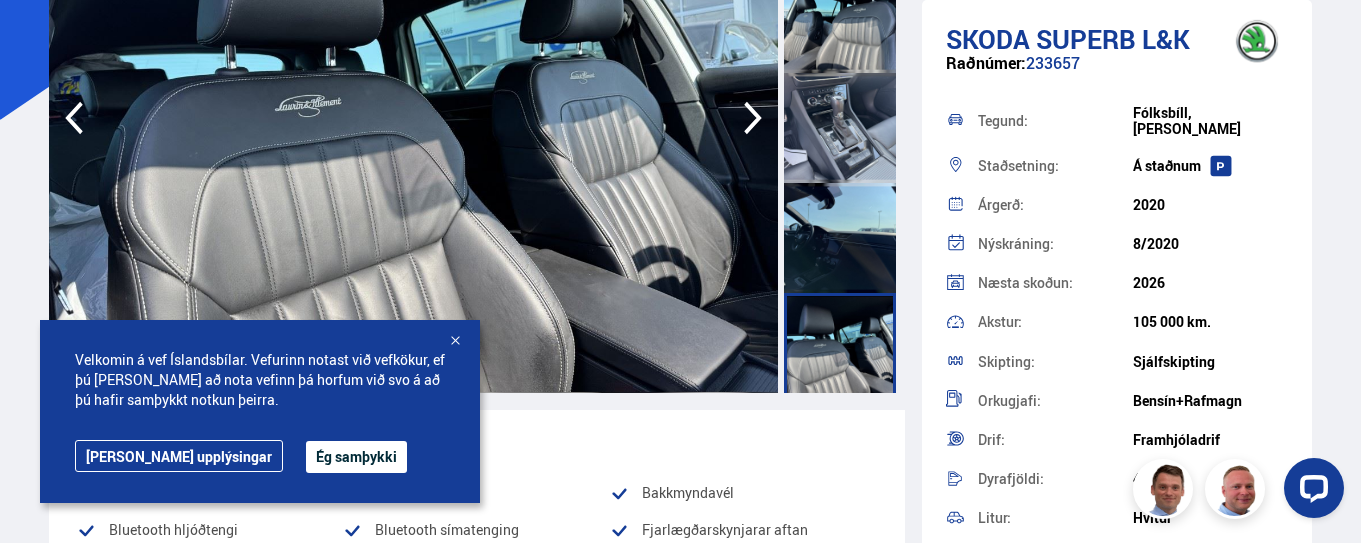 click at bounding box center [840, 348] 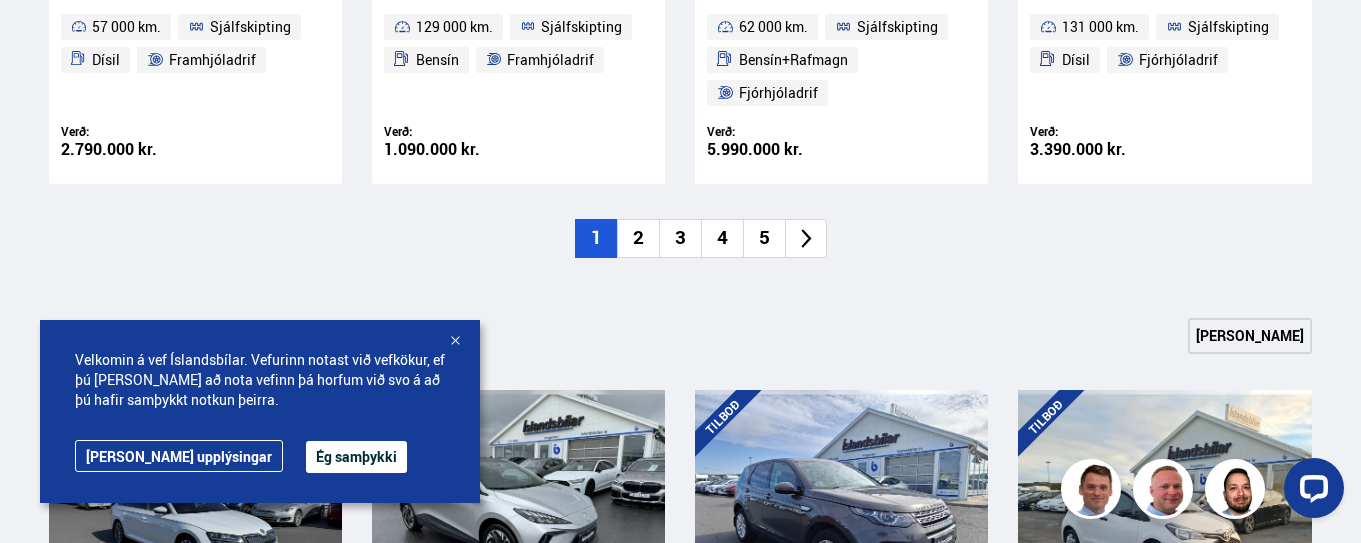 scroll, scrollTop: 1700, scrollLeft: 0, axis: vertical 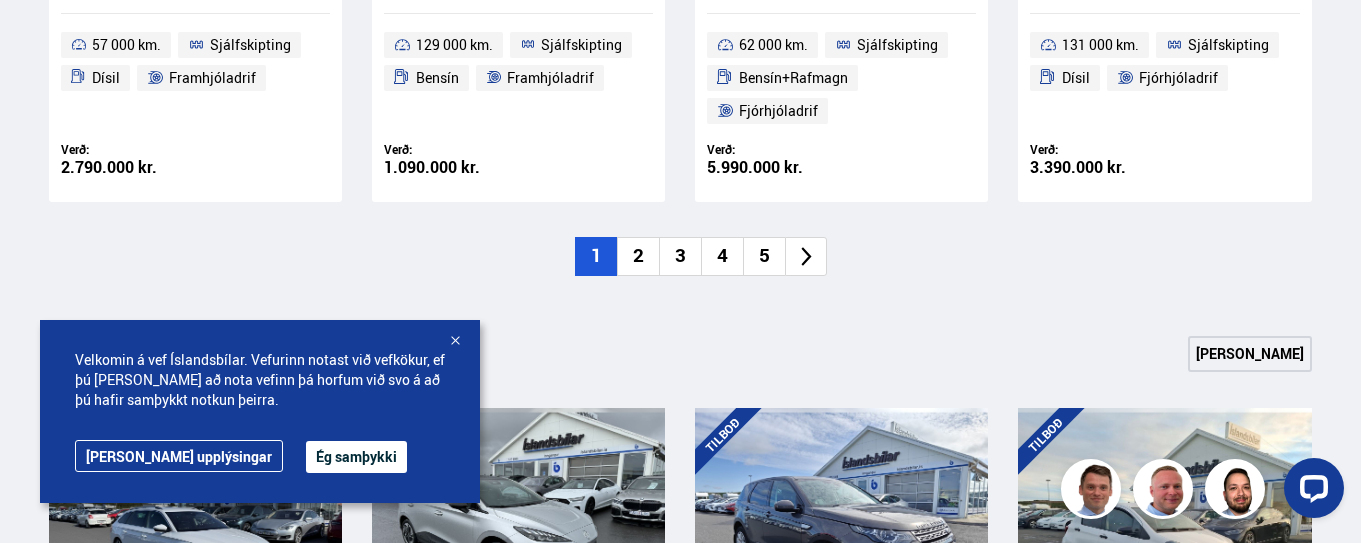 click on "2" at bounding box center (638, 256) 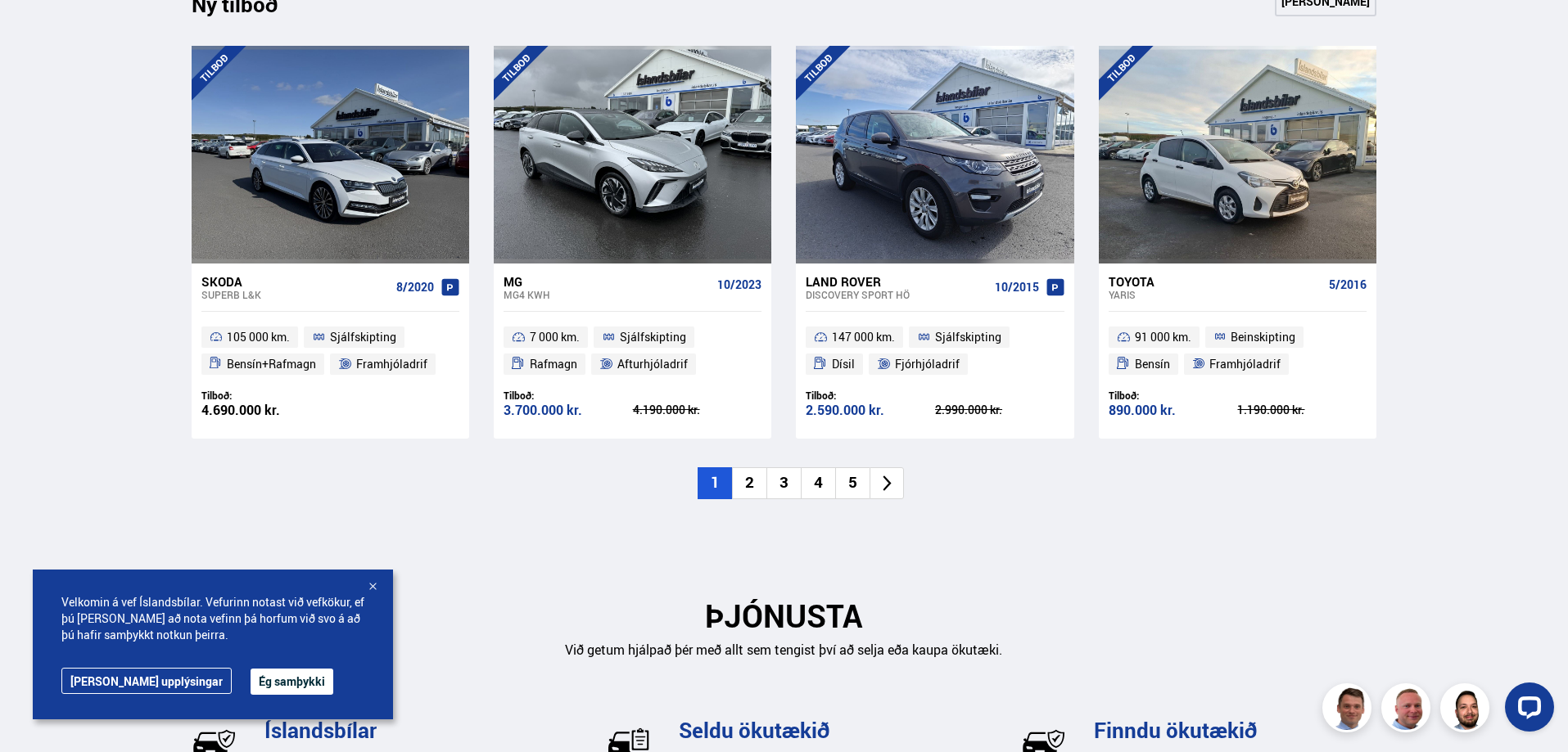scroll, scrollTop: 1760, scrollLeft: 0, axis: vertical 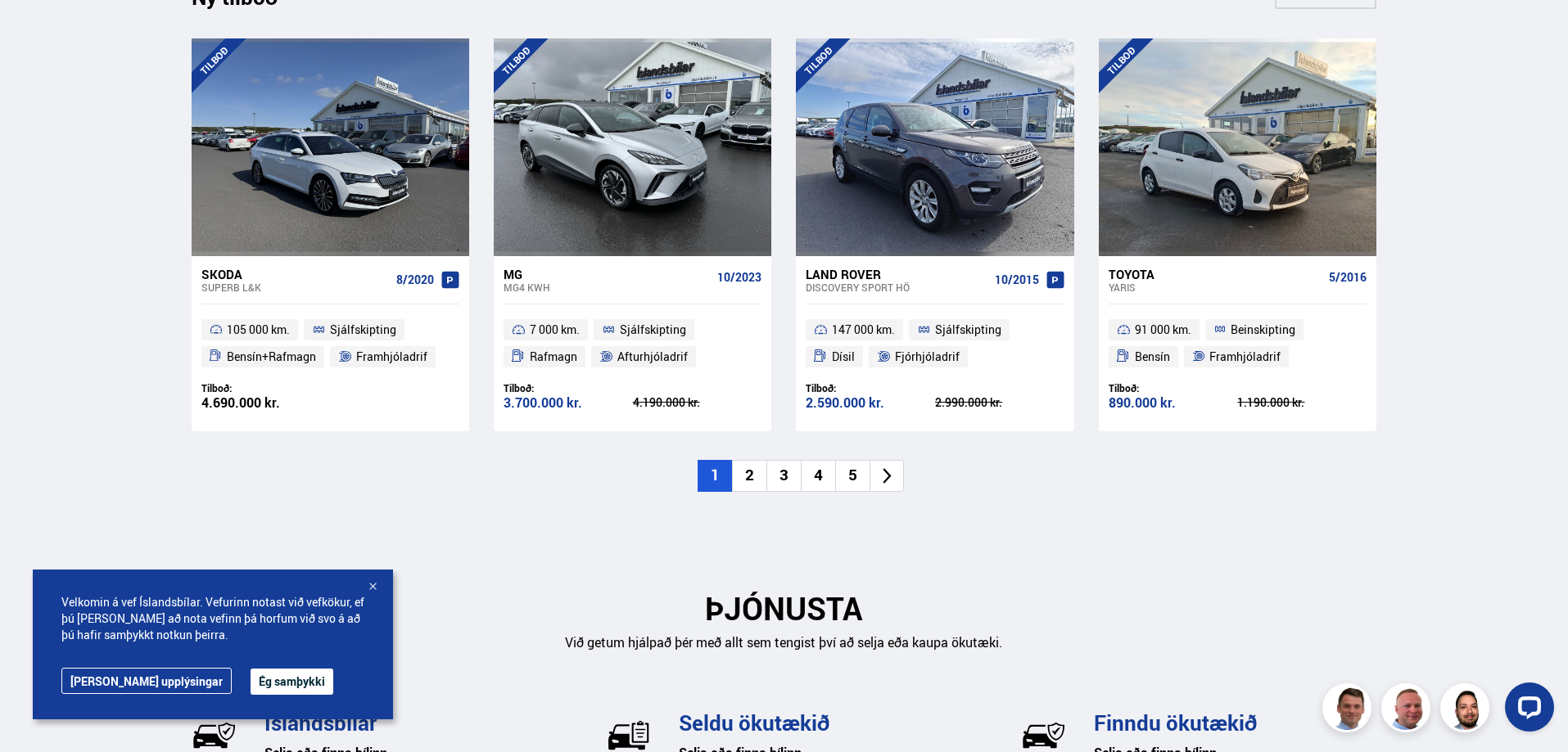 click on "2" at bounding box center (749, 475) 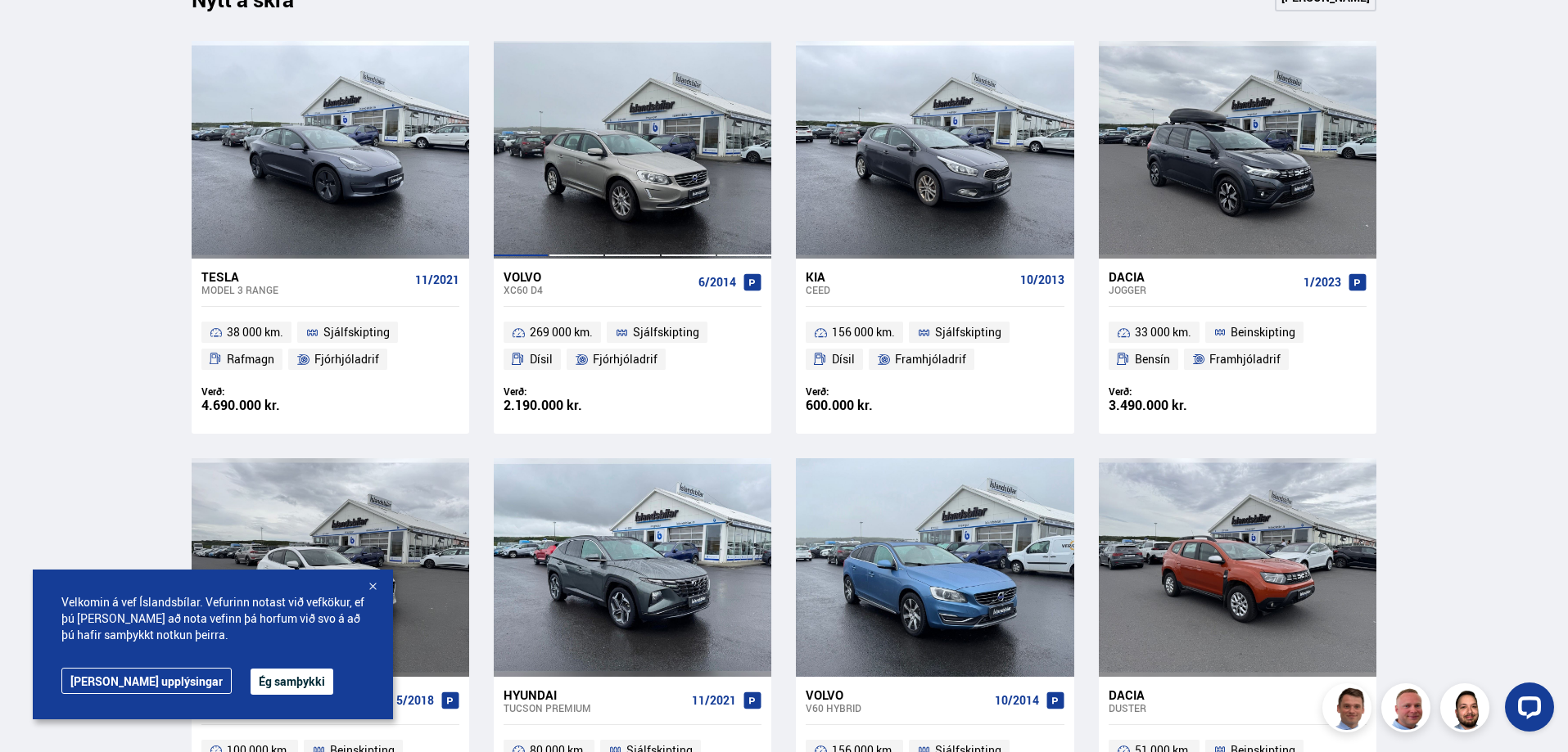 scroll, scrollTop: 1269, scrollLeft: 0, axis: vertical 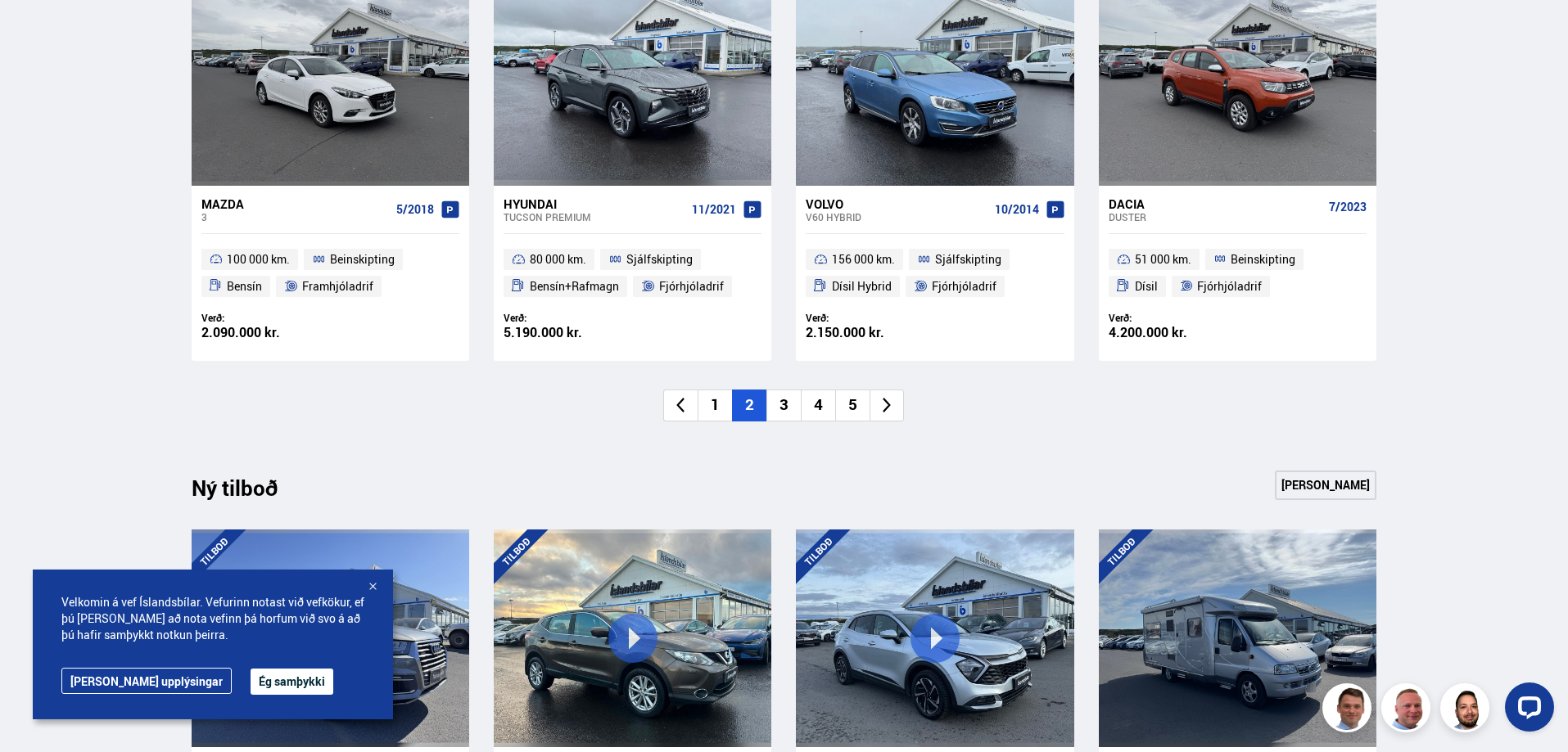 click on "3" at bounding box center (784, 405) 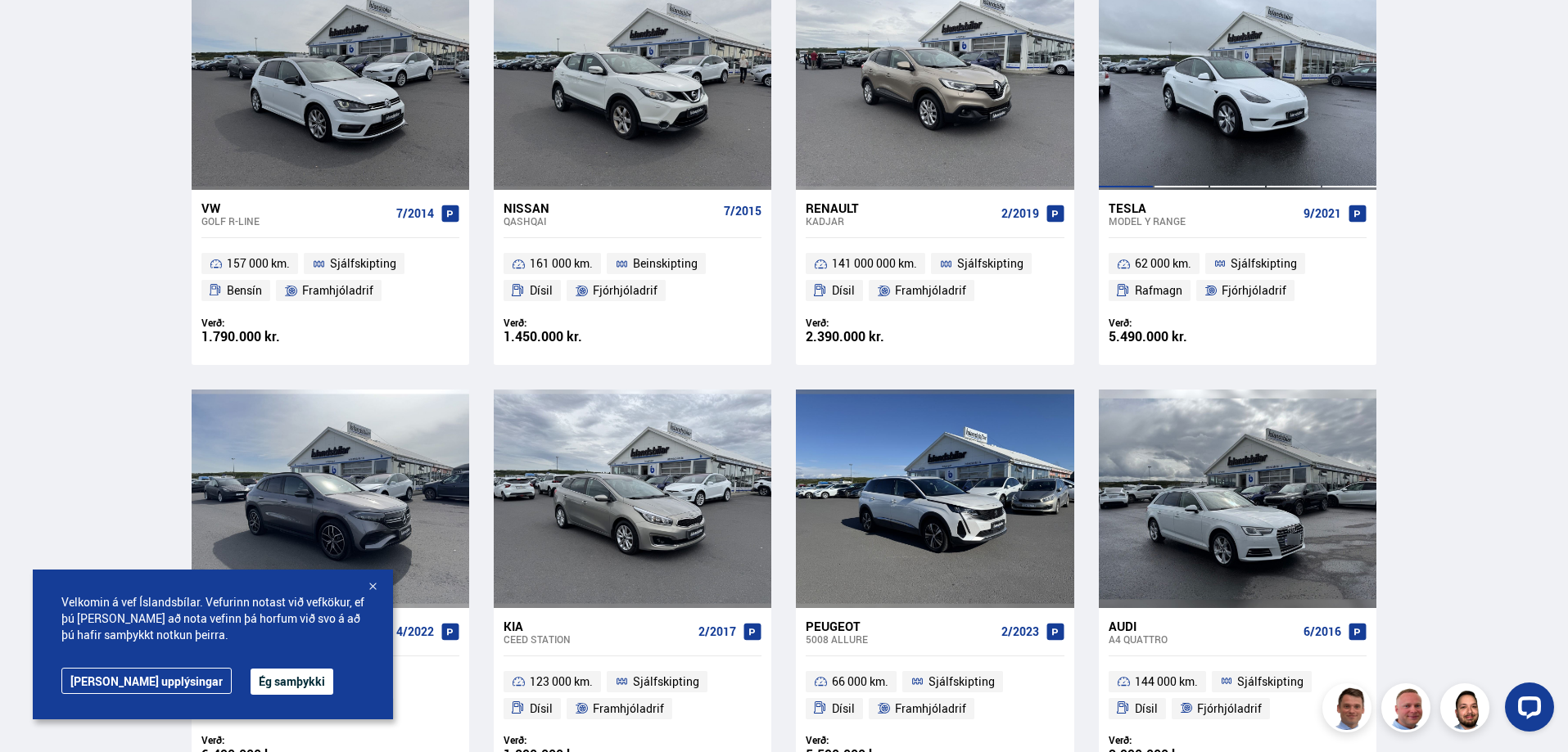 scroll, scrollTop: 860, scrollLeft: 0, axis: vertical 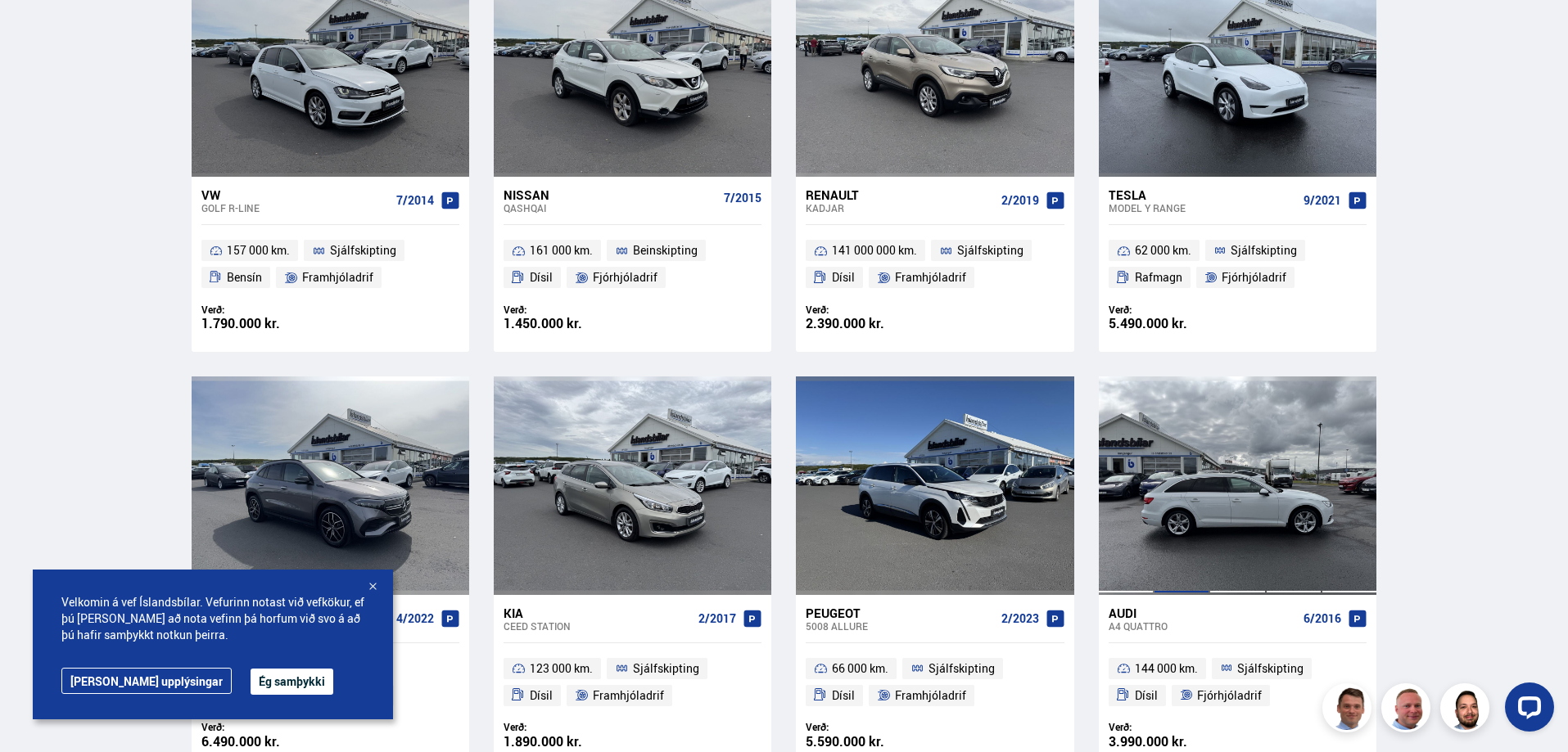 click at bounding box center (1182, 485) 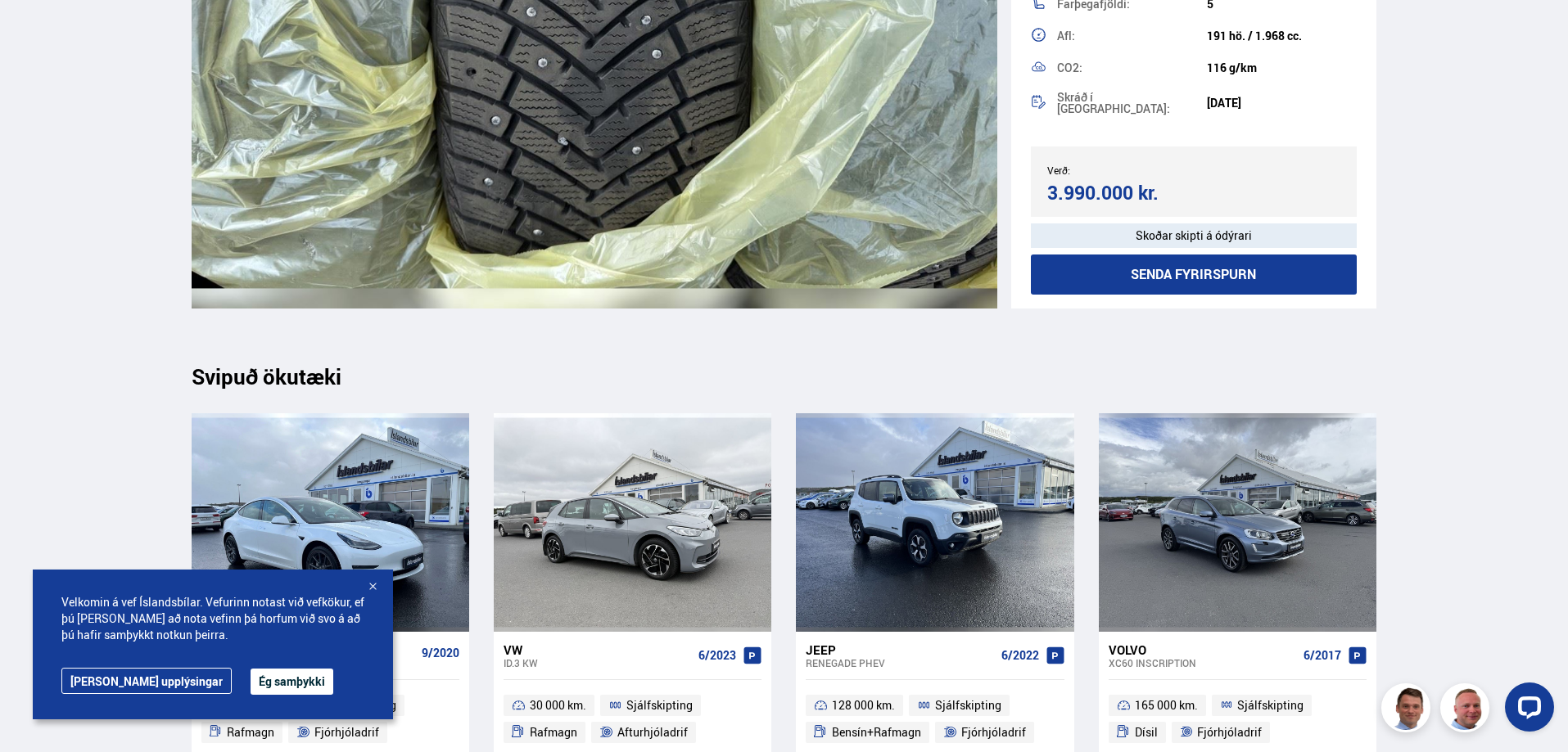 scroll, scrollTop: 20044, scrollLeft: 0, axis: vertical 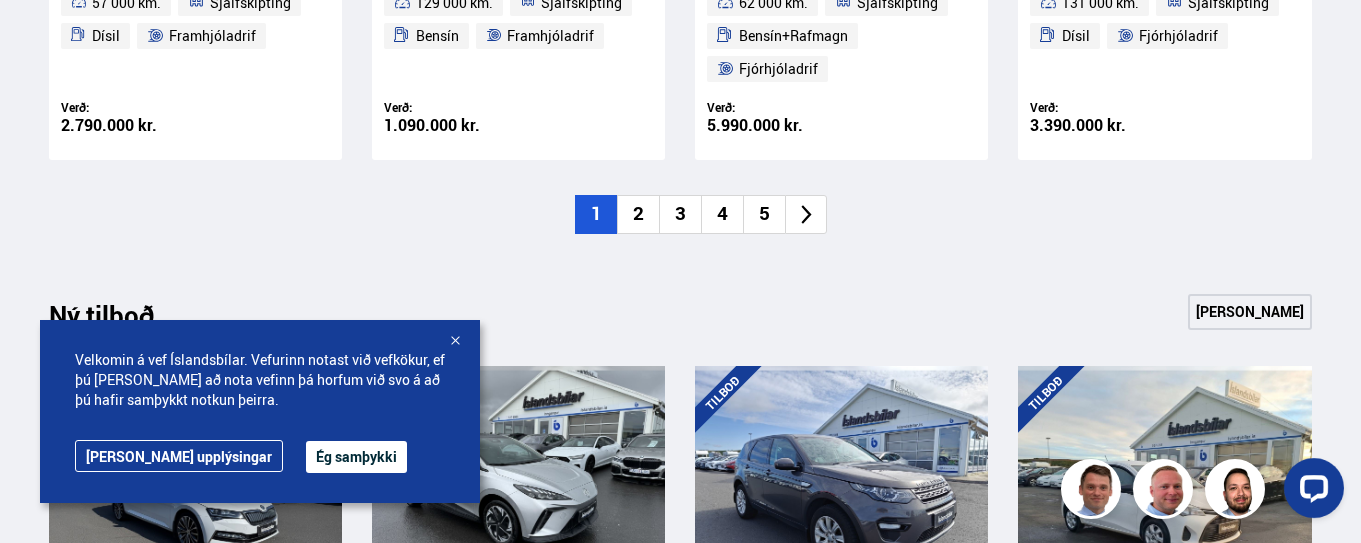 click on "Nýtt á skrá
Sjá meira
Ford
Kuga
8/2018
230 000 km.
Óskilgreint
Bensín
Óþekkt
Verð:
1.490.000 kr.
Ásett verð/Skiptiverð
1.490.000 kr.
Tesla
Model 3 RANGE
9/2022
39 000 km.
Sjálfskipting
Rafmagn
Fjórhjóladrif
Verð:
4.990.000 kr.
Ásett verð/Skiptiverð
4.990.000 kr.
Hyundai
i30 Wagon WAGON
4/2019
124 000 km.
Beinskipting
Bensín
Framhjóladrif
Verð:
1.590.000 kr.
Ásett verð/Skiptiverð" at bounding box center [680, -286] 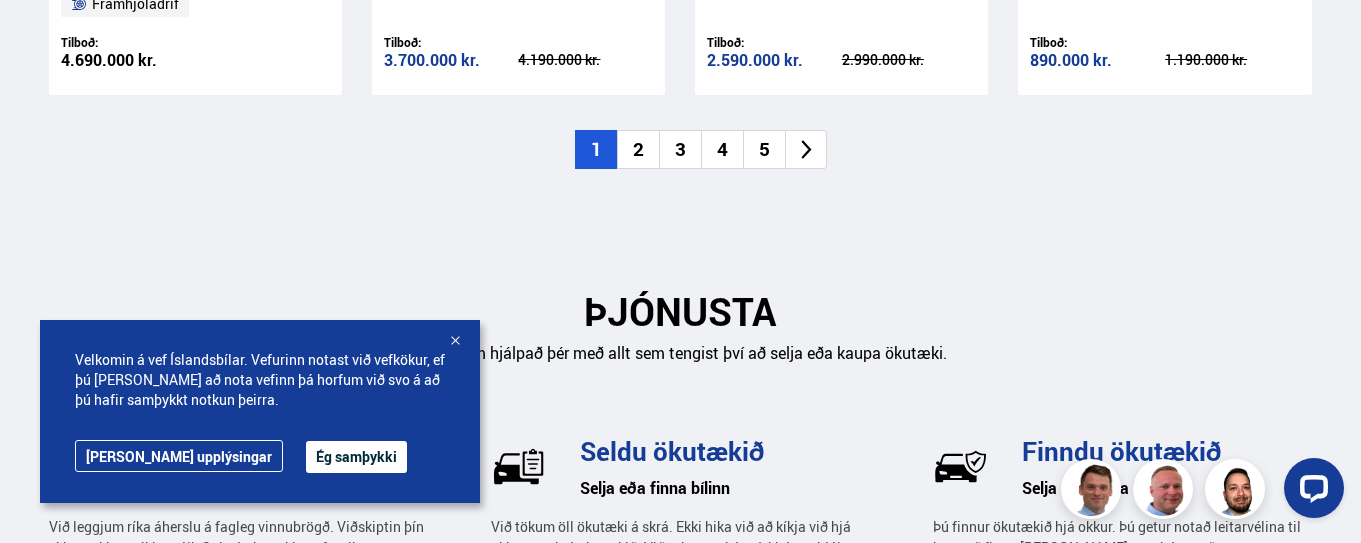 scroll, scrollTop: 2542, scrollLeft: 0, axis: vertical 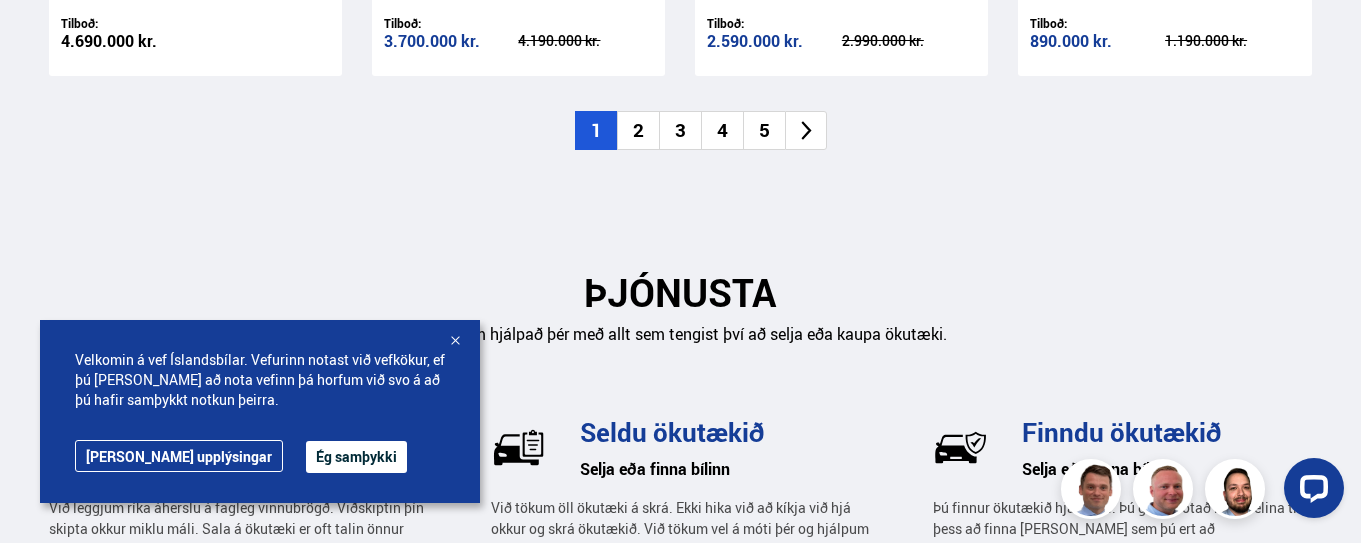 click on "4" at bounding box center (722, 130) 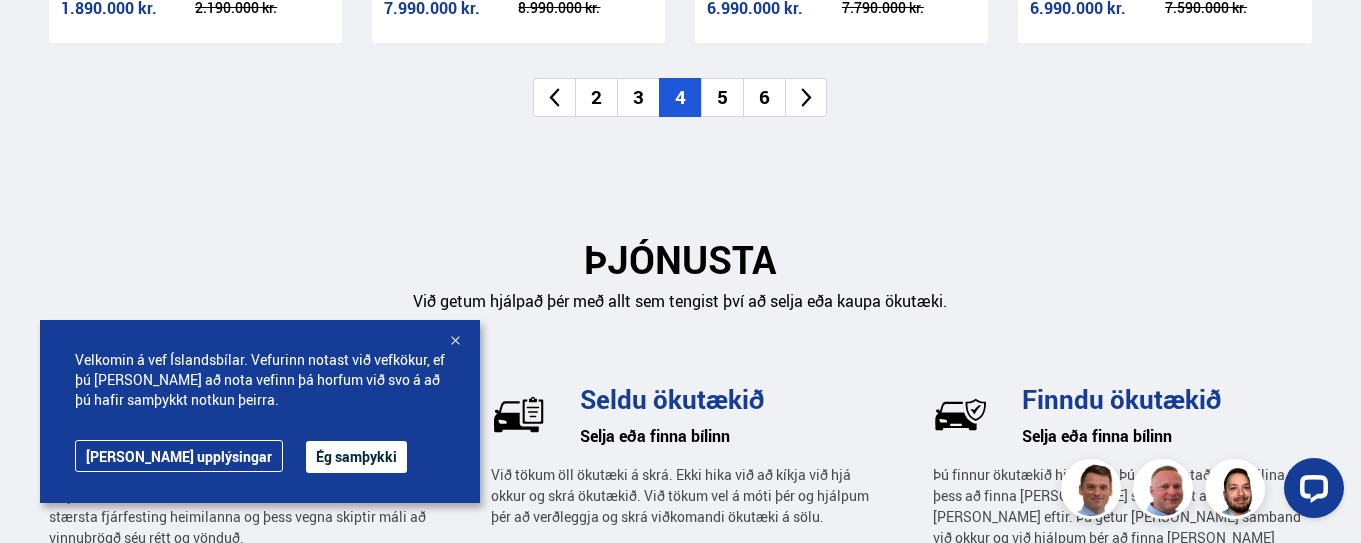 click on "Ný tilboð
Sjá meira
TILBOÐ
Kia
Sorento EX
7/2013
214 000 km.
Sjálfskipting
Dísil
Fjórhjóladrif
Tilboð:
1.890.000 kr.
Ásett verð/Skiptiverð
2.190.000 kr.
TILBOÐ
Audi
e-tron S-LINE
4/2022
38 000 km.
Sjálfskipting
Rafmagn
Fjórhjóladrif
Tilboð:
7.990.000 kr.
Ásett verð/Skiptiverð
8.990.000 kr.
TILBOÐ
Mercedes-Benz
EQA PROGRESSIVE
1/2022
32 000 km.
Sjálfskipting
Rafmagn
Fjórhjóladrif" at bounding box center (680, -148) 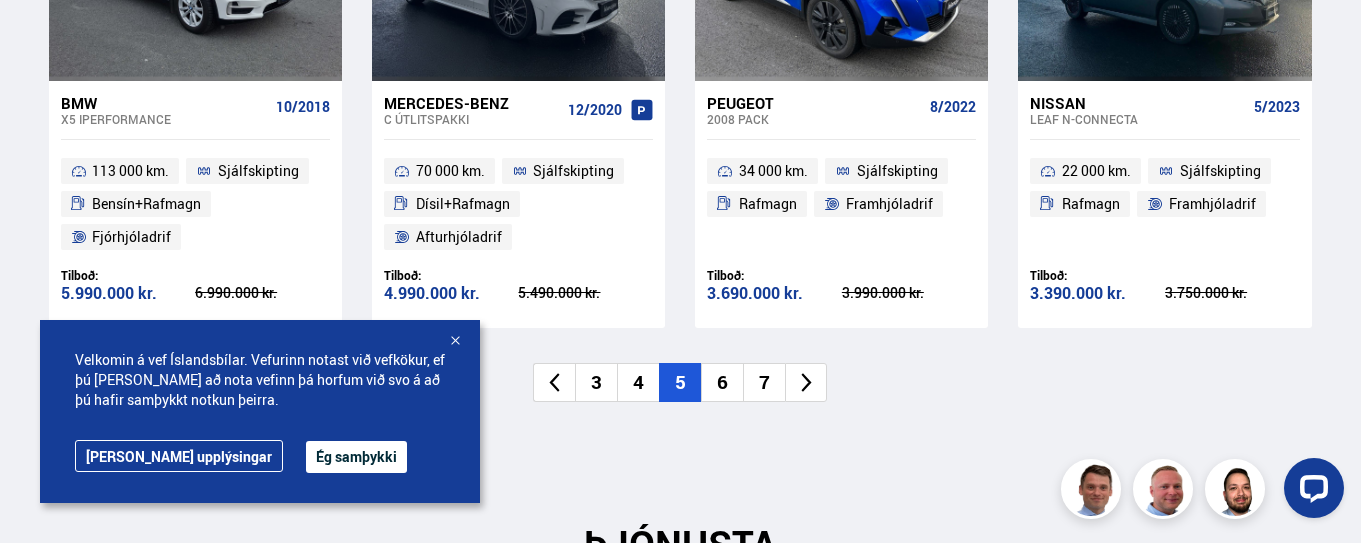 scroll, scrollTop: 2242, scrollLeft: 0, axis: vertical 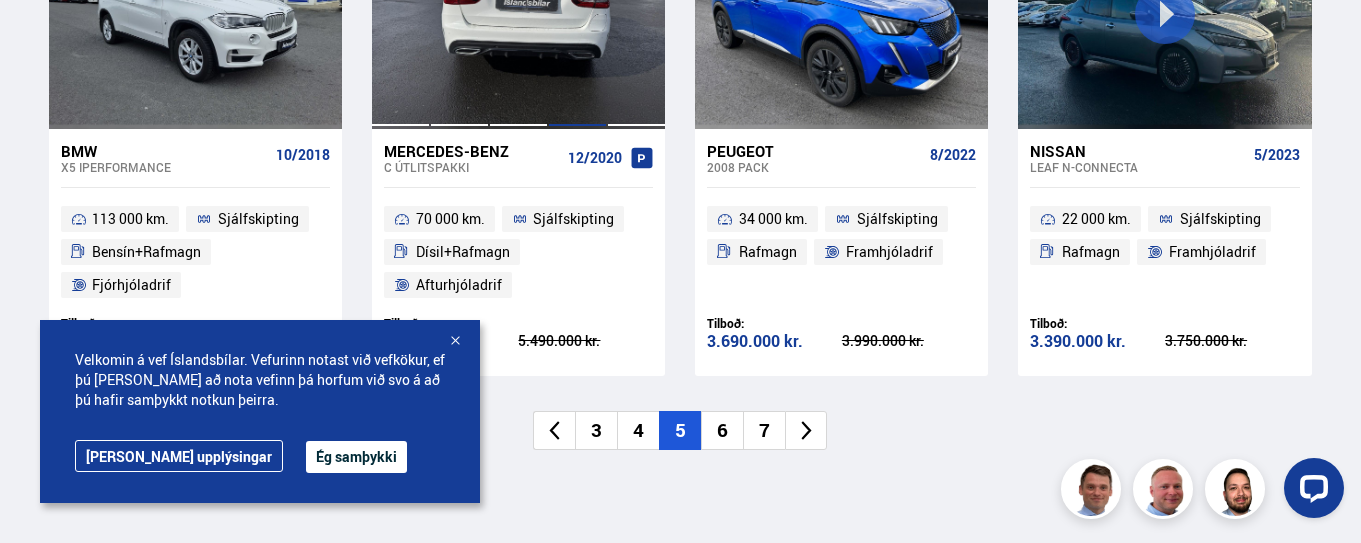 click at bounding box center (577, 14) 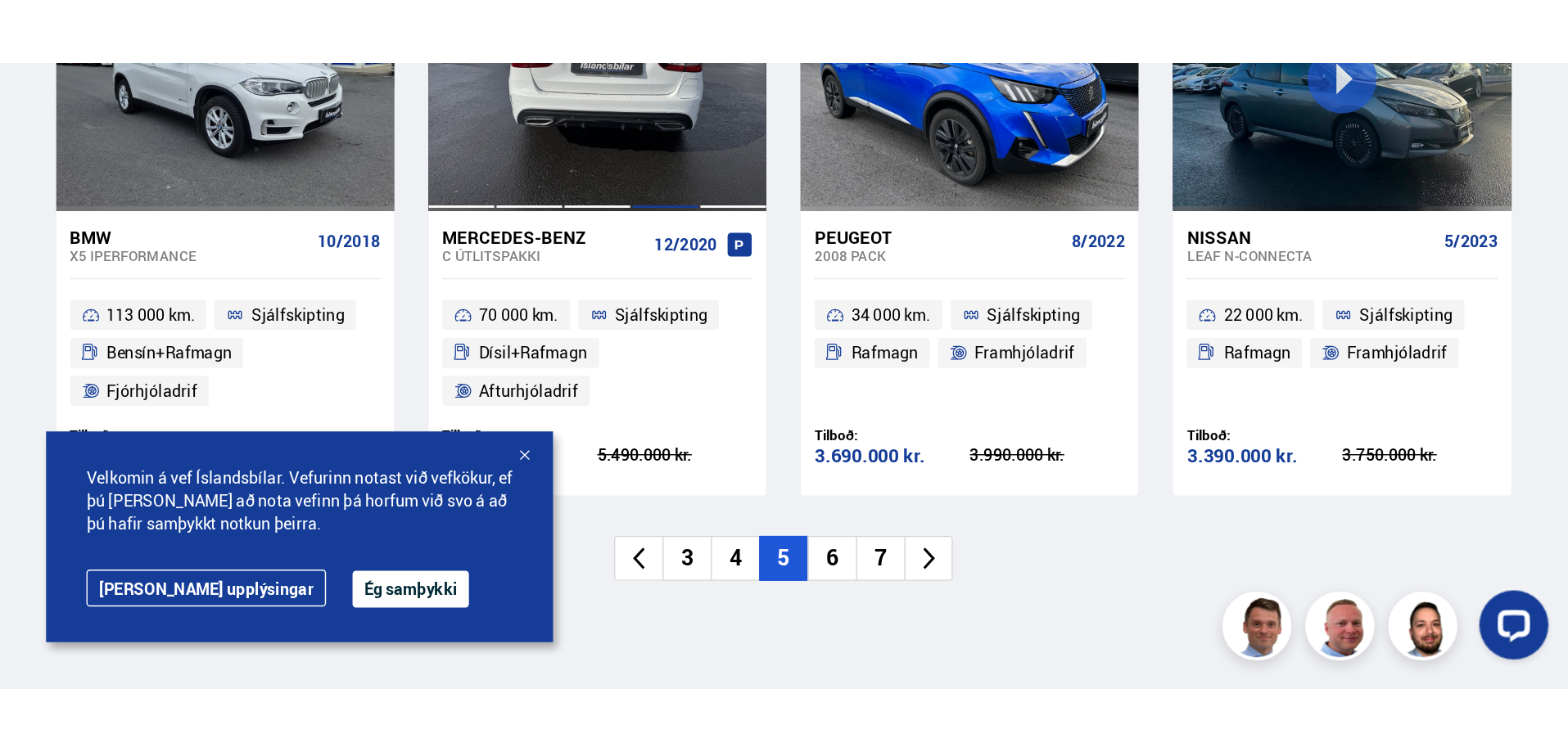 scroll, scrollTop: 0, scrollLeft: 0, axis: both 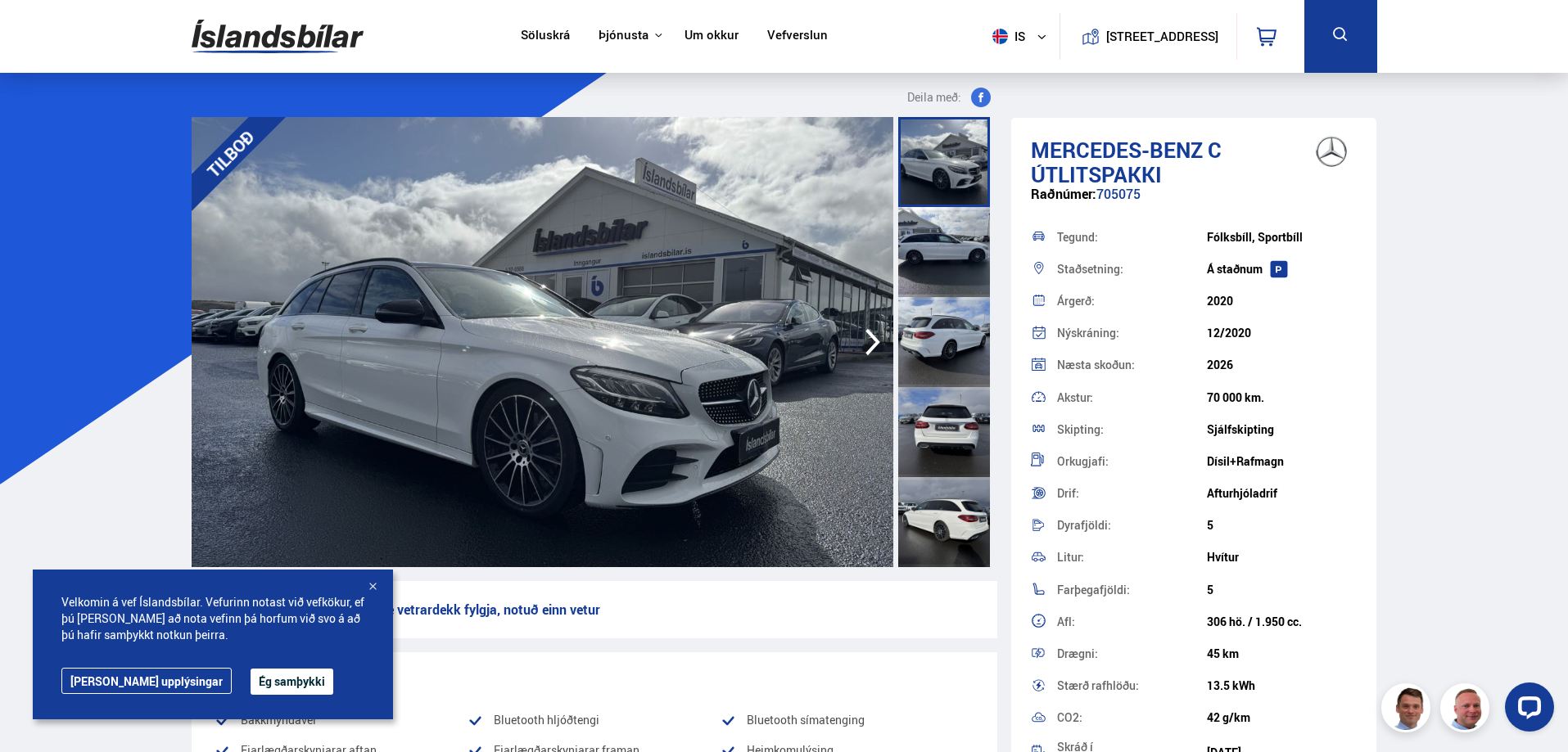 click at bounding box center (944, 252) 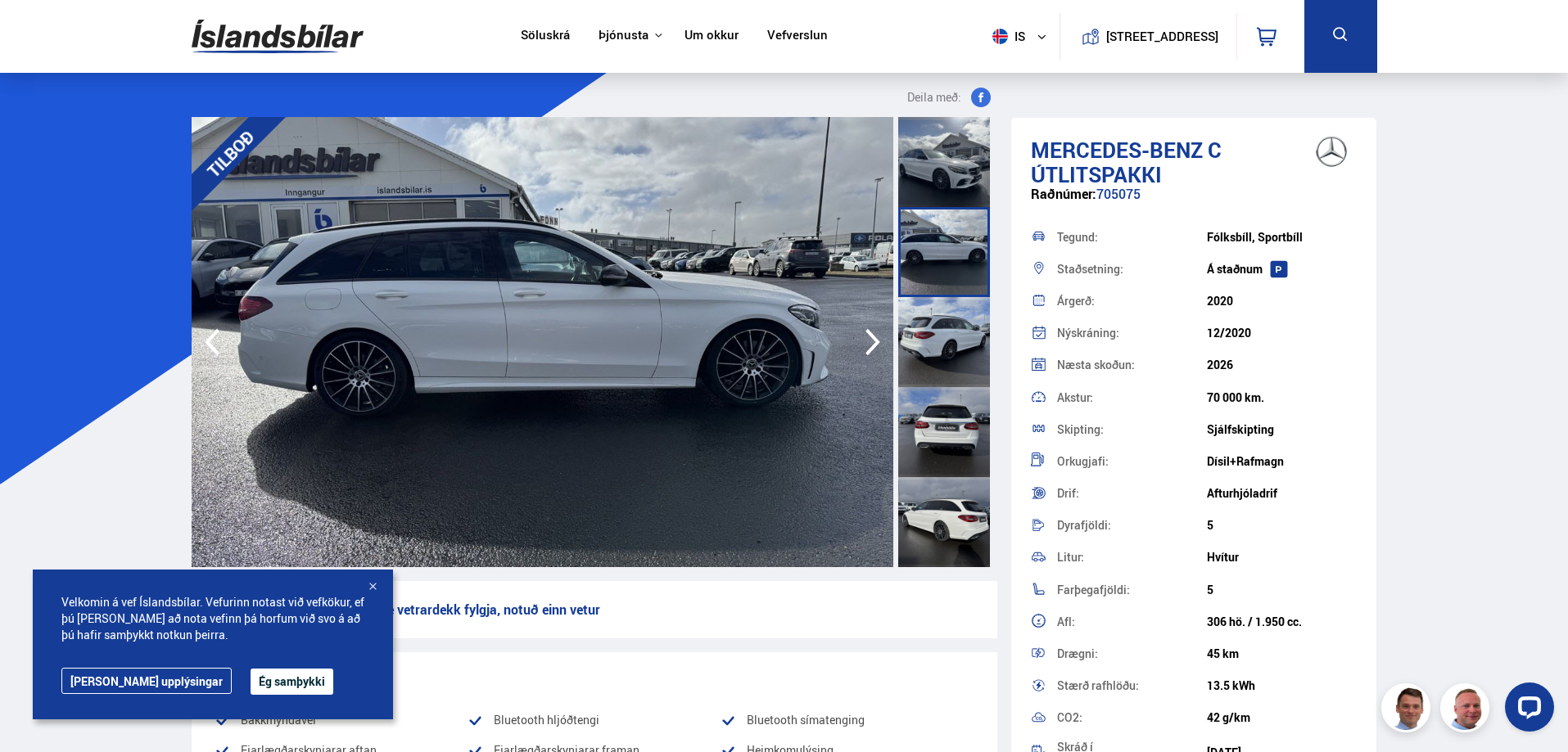 click at bounding box center [944, 342] 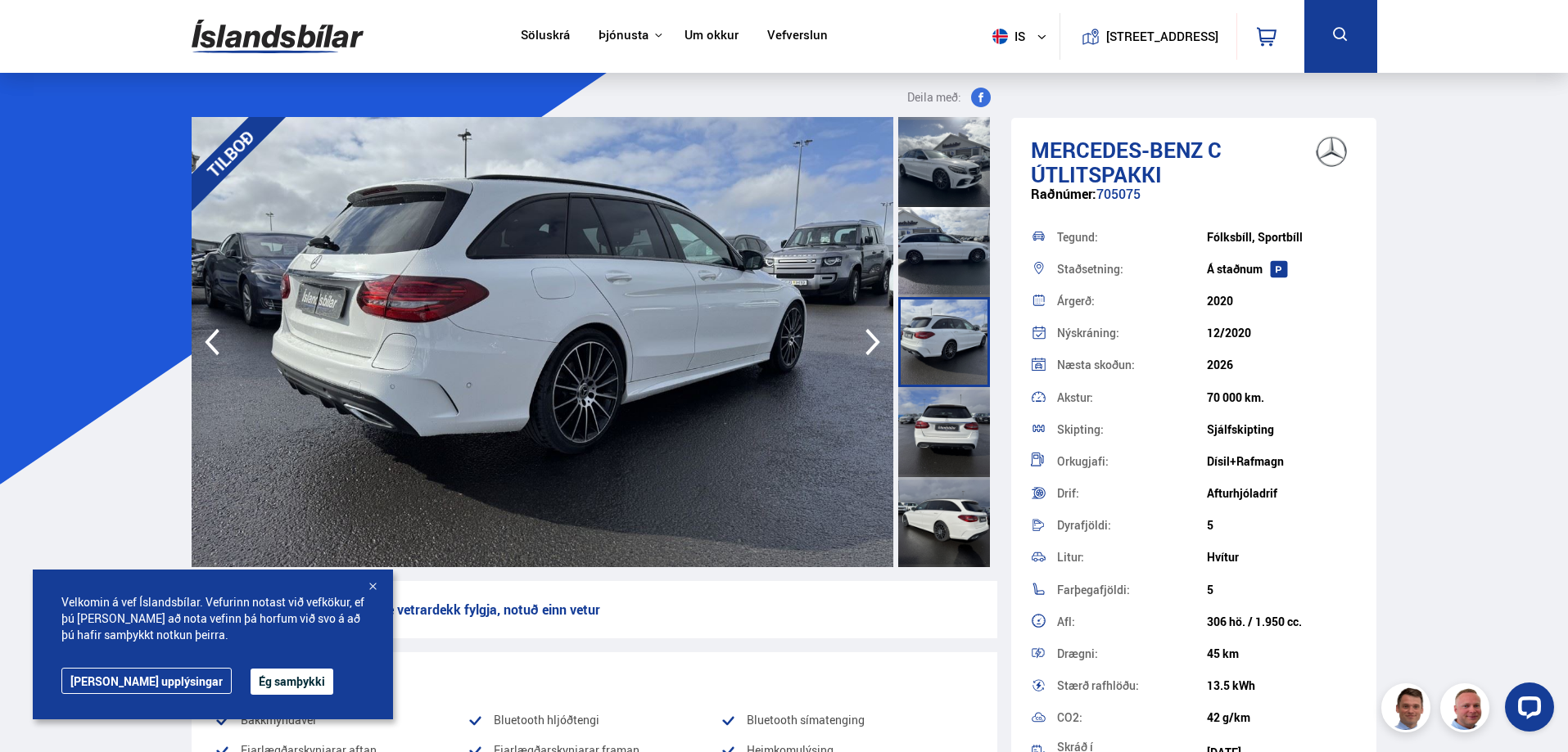 click at bounding box center [944, 432] 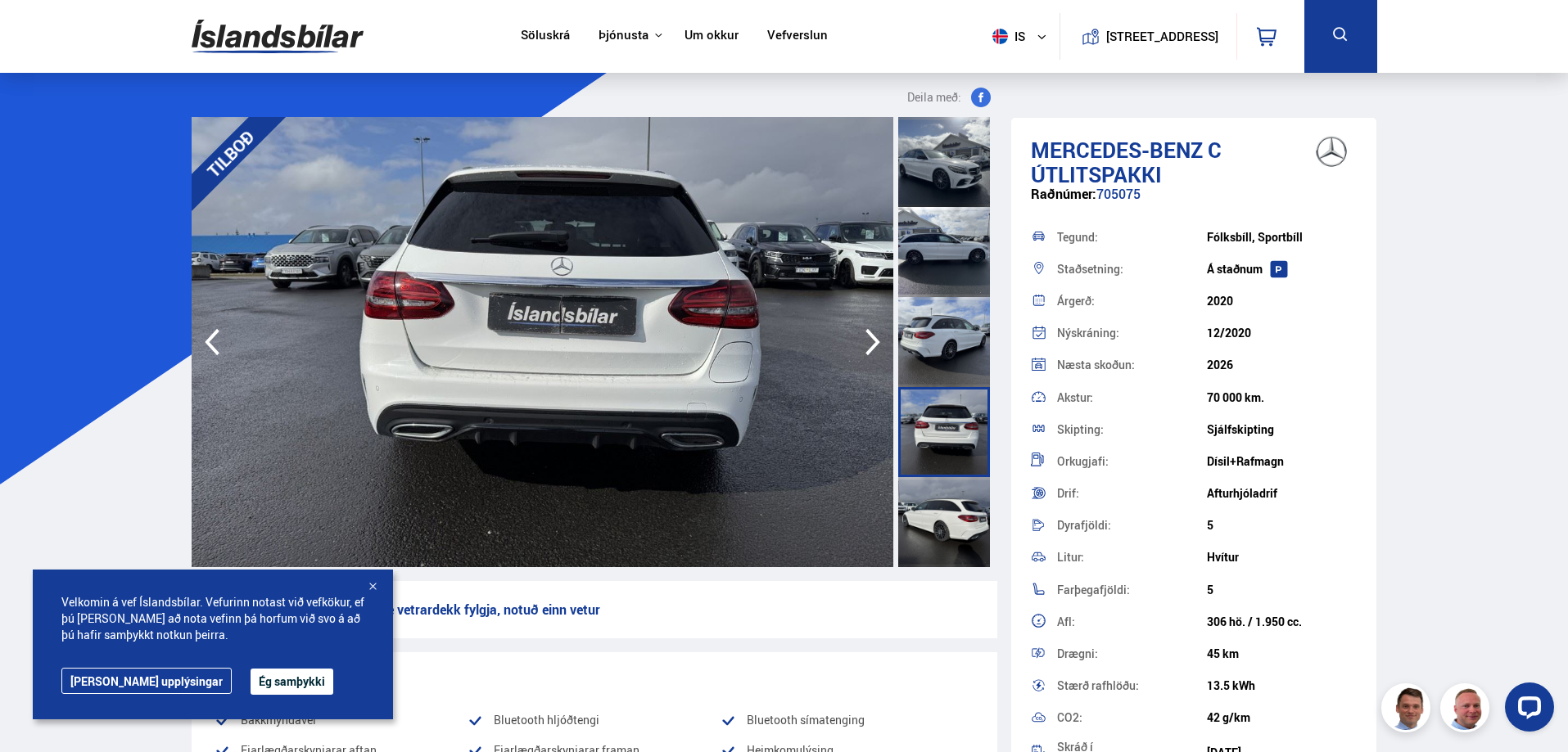 click at bounding box center [944, 522] 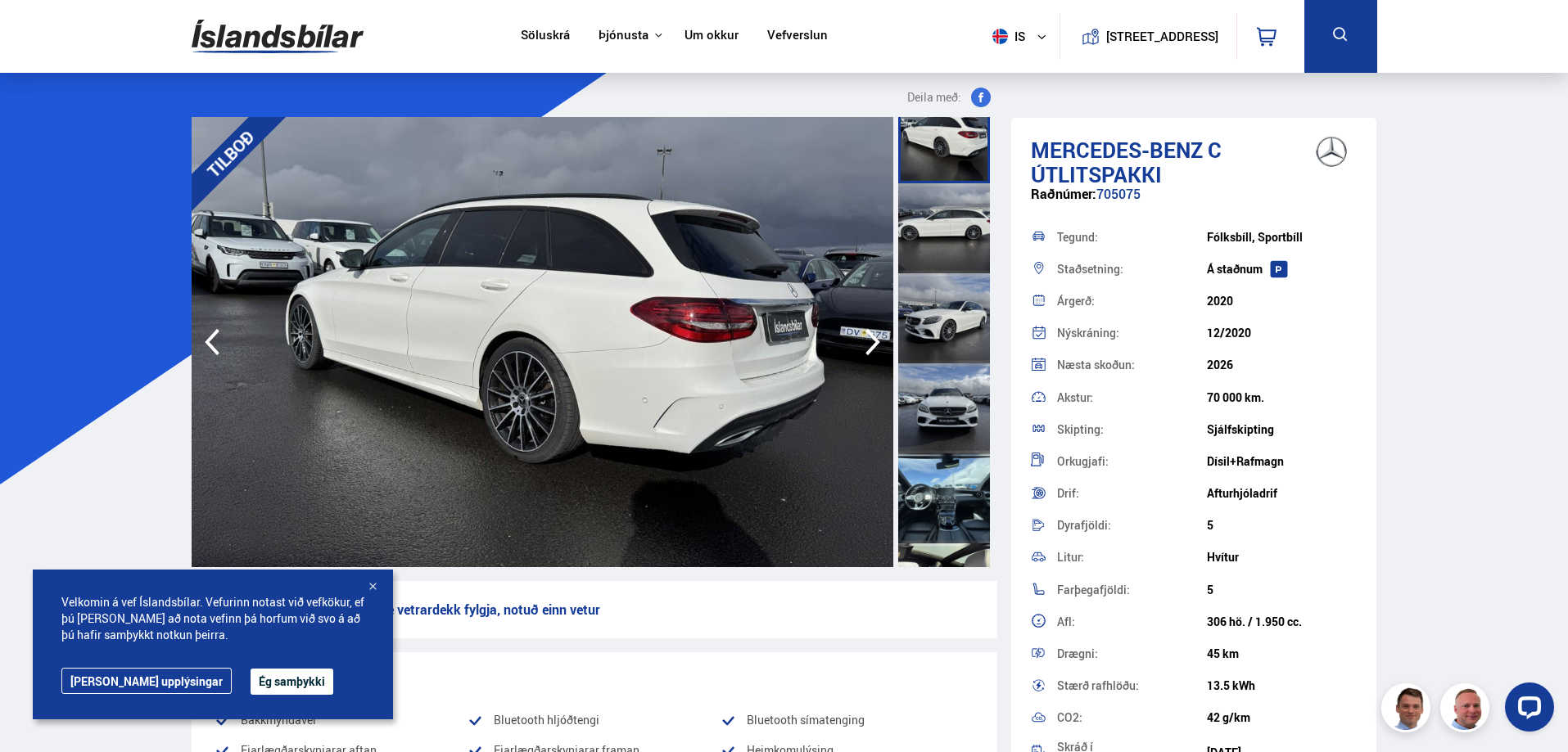 scroll, scrollTop: 409, scrollLeft: 0, axis: vertical 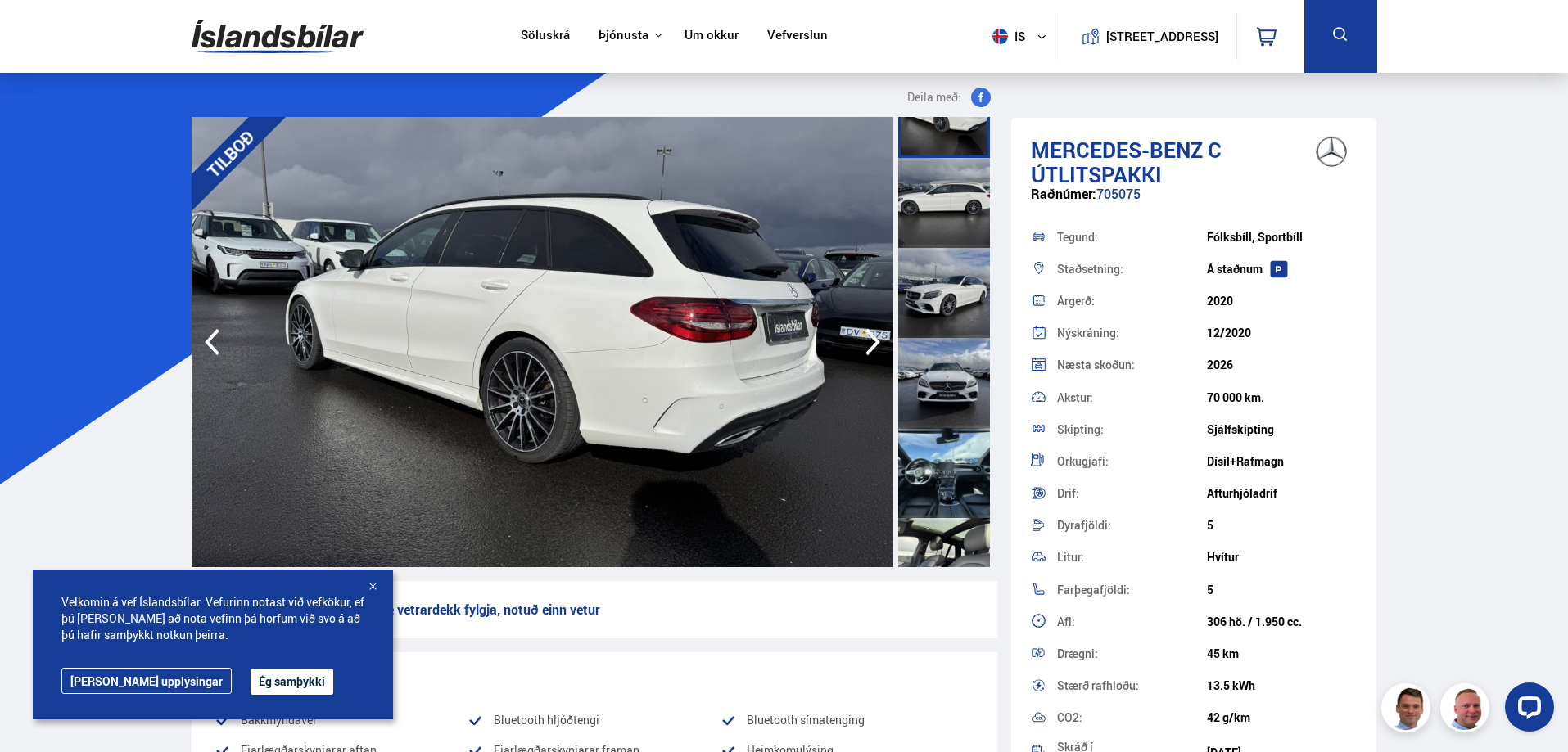 click at bounding box center [944, 473] 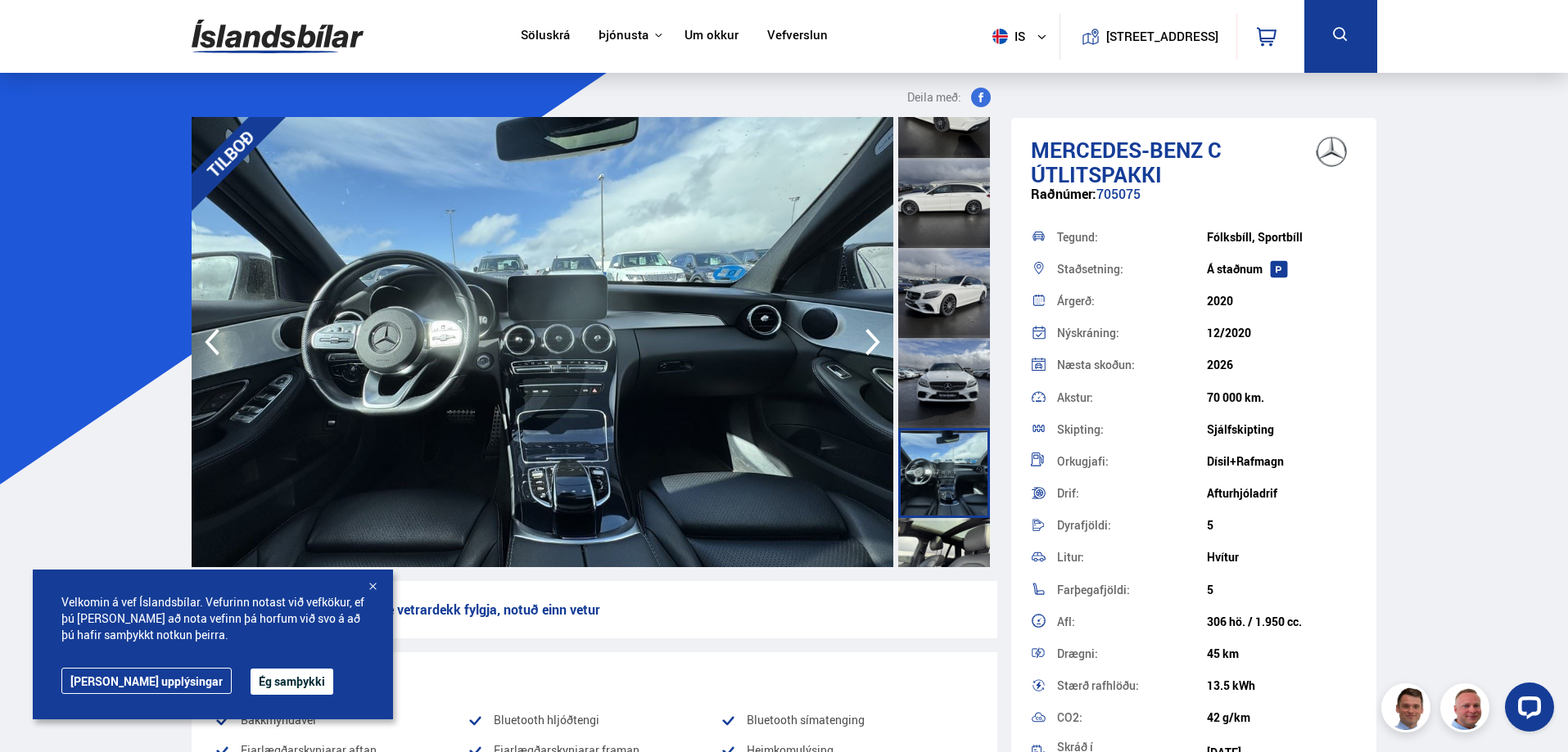 click at bounding box center (944, 563) 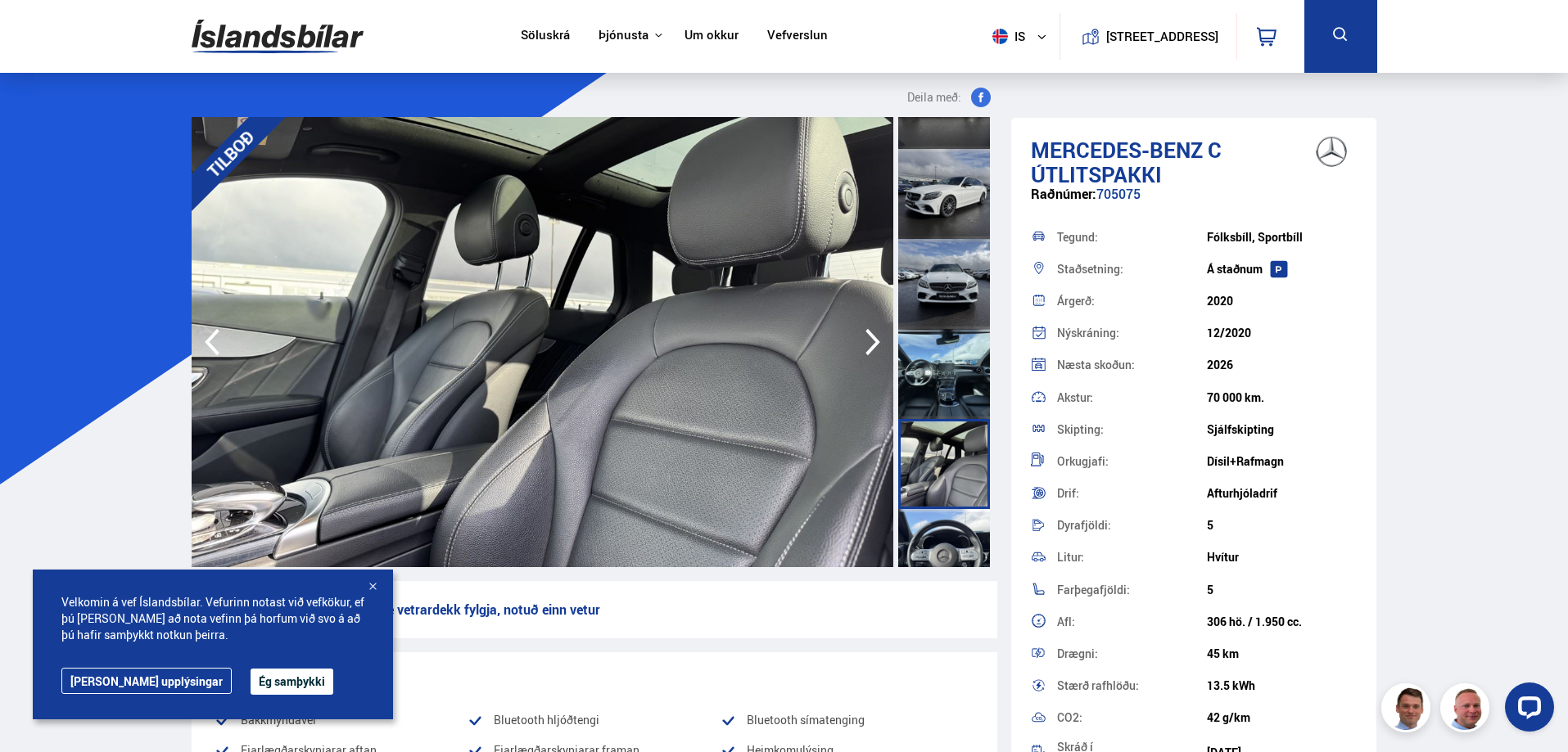 scroll, scrollTop: 818, scrollLeft: 0, axis: vertical 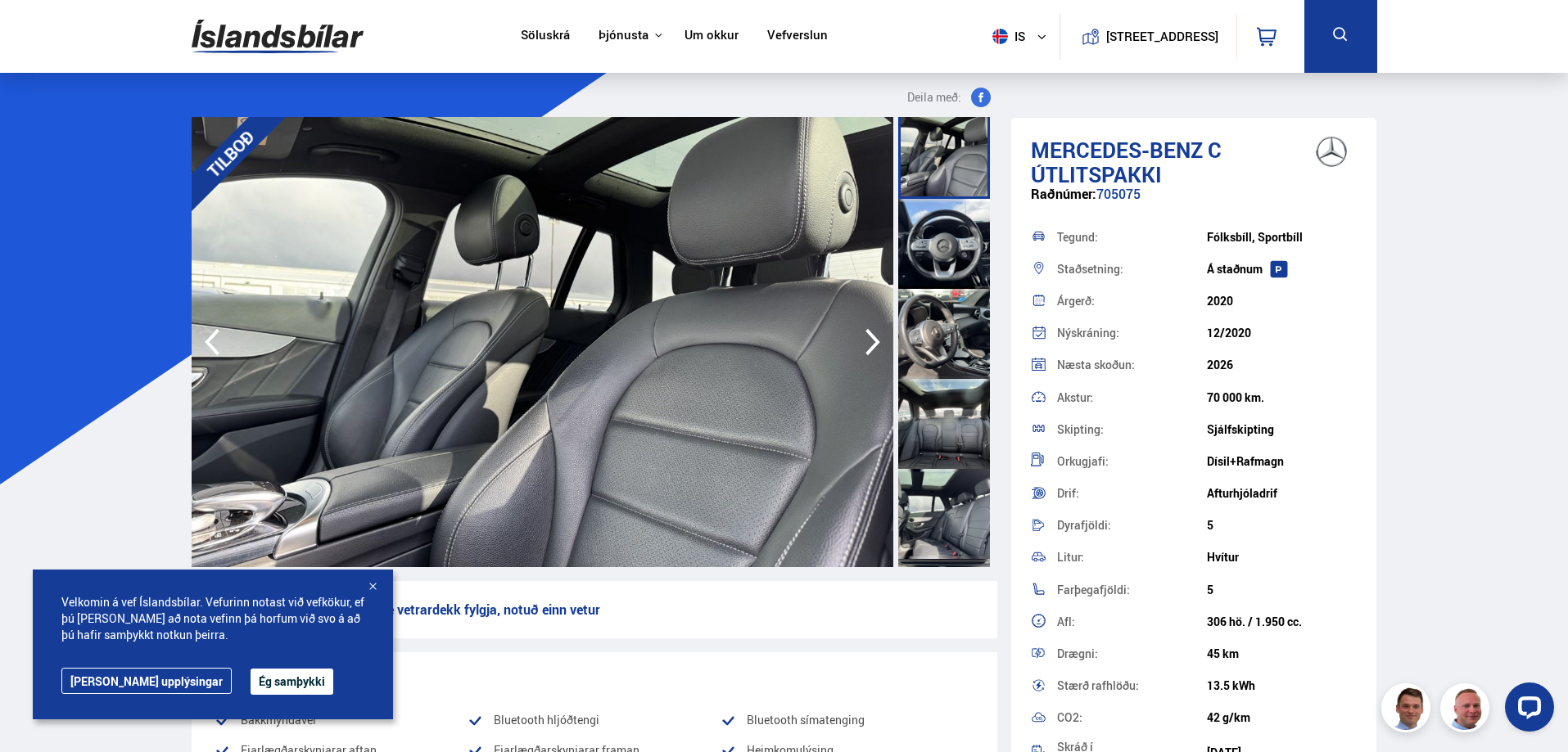 click at bounding box center (944, 334) 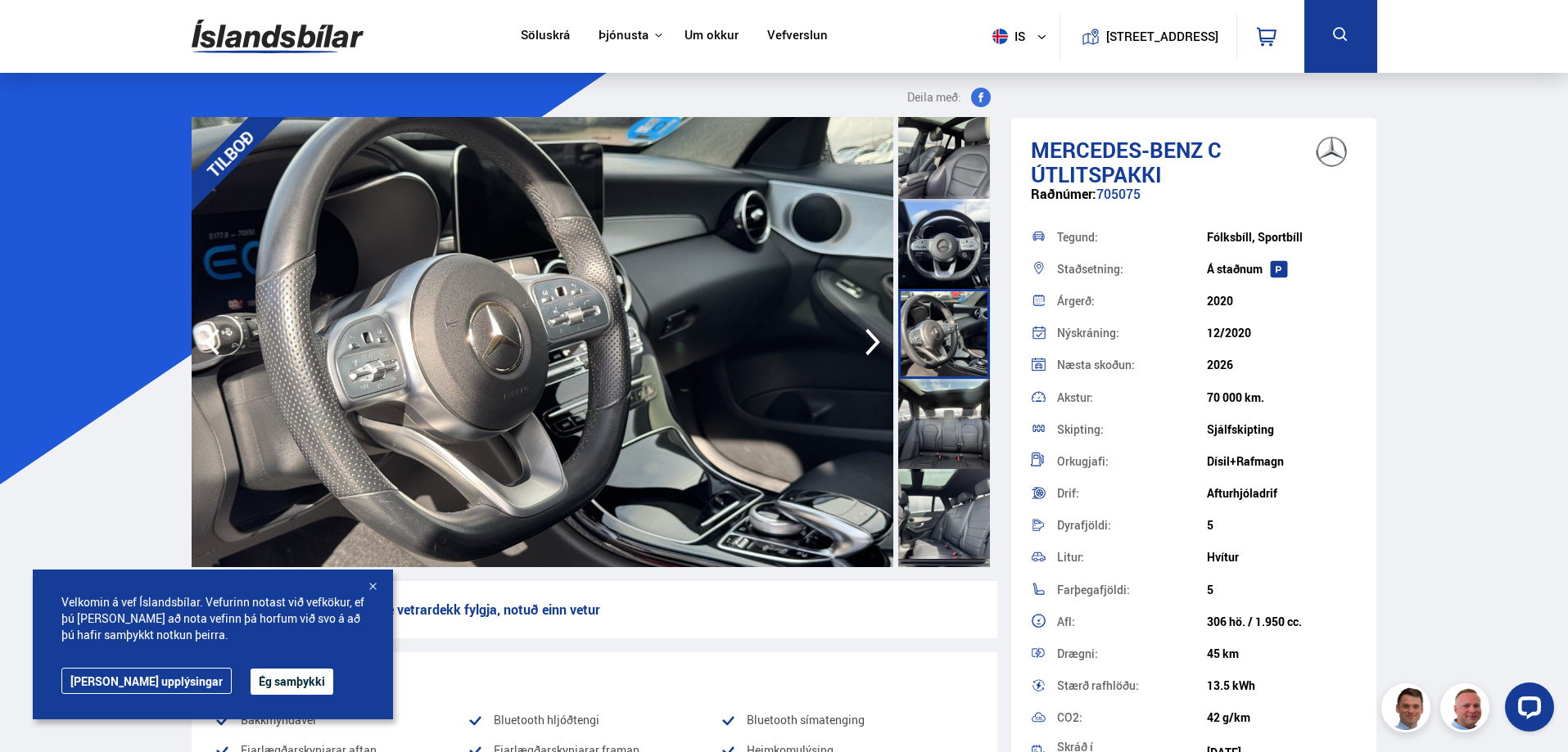 click at bounding box center (944, 424) 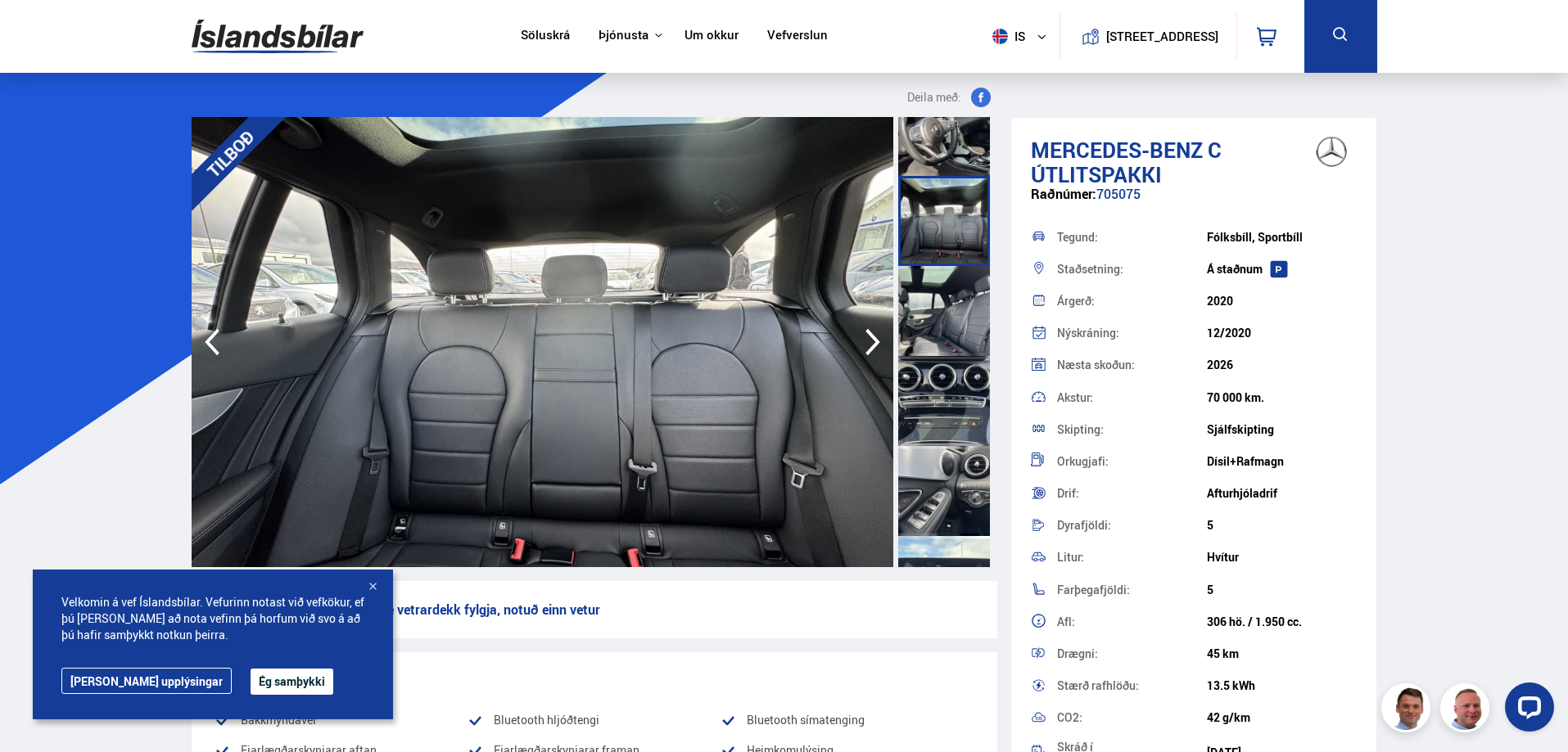 scroll, scrollTop: 1064, scrollLeft: 0, axis: vertical 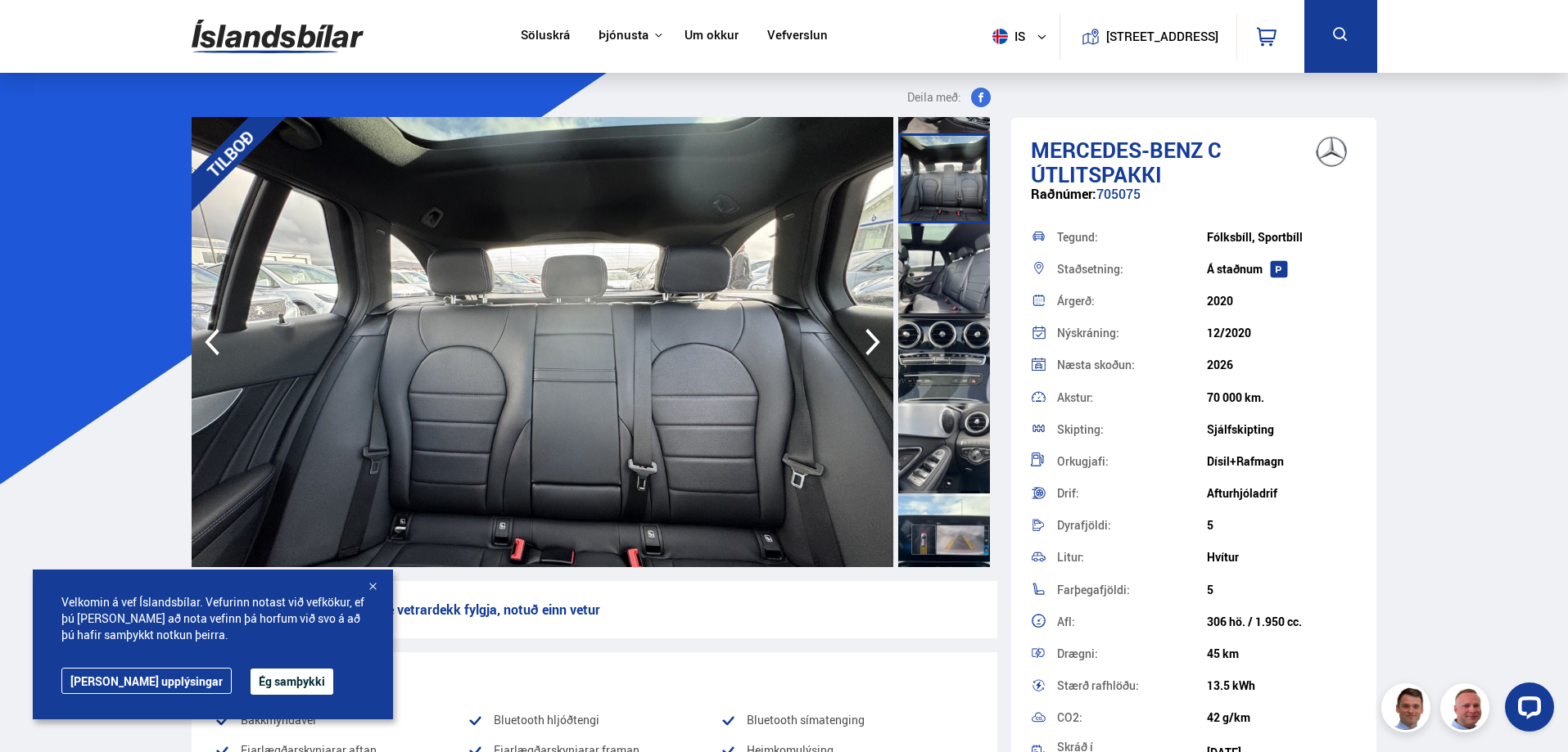 click at bounding box center [944, 448] 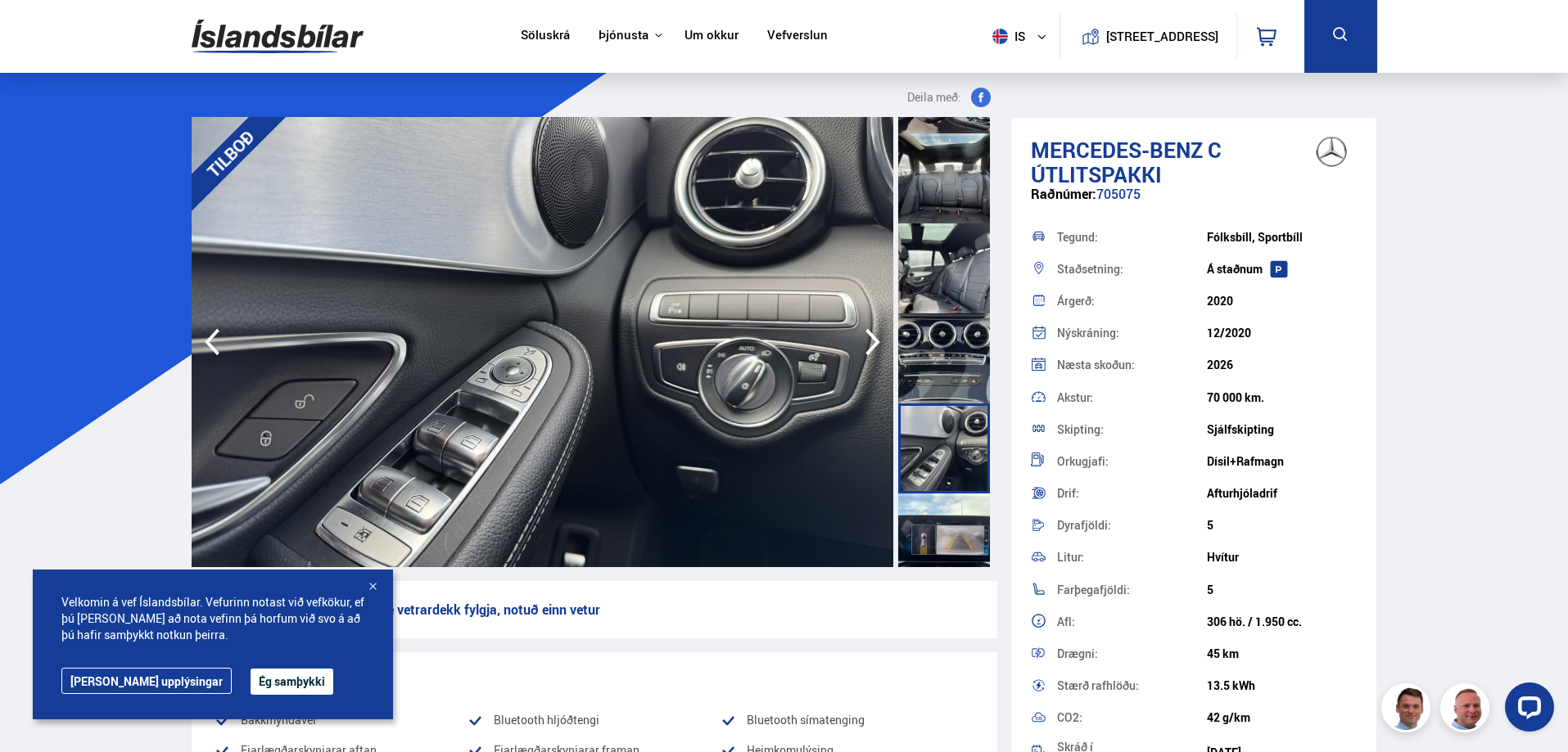 click at bounding box center (944, 538) 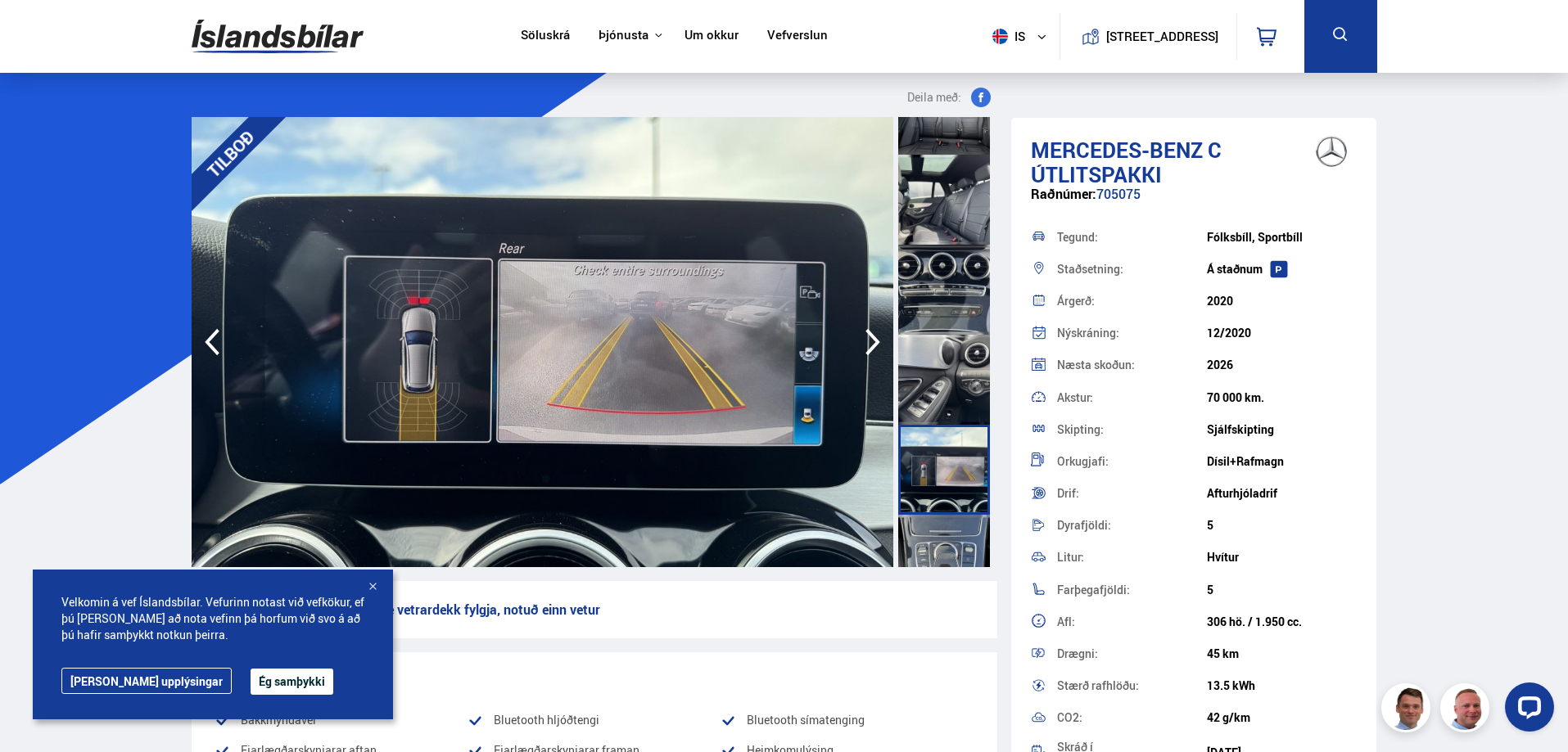 scroll, scrollTop: 1227, scrollLeft: 0, axis: vertical 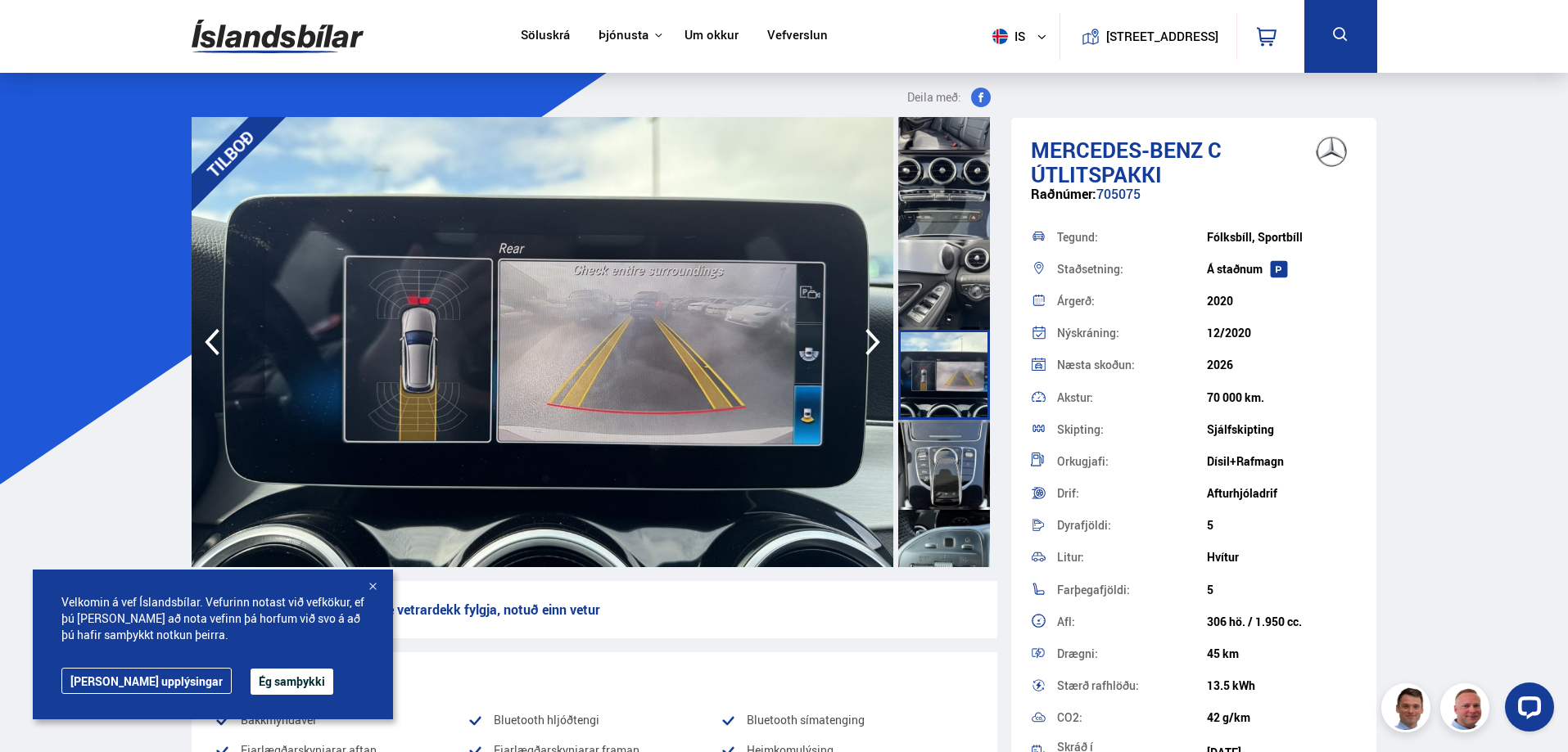 click 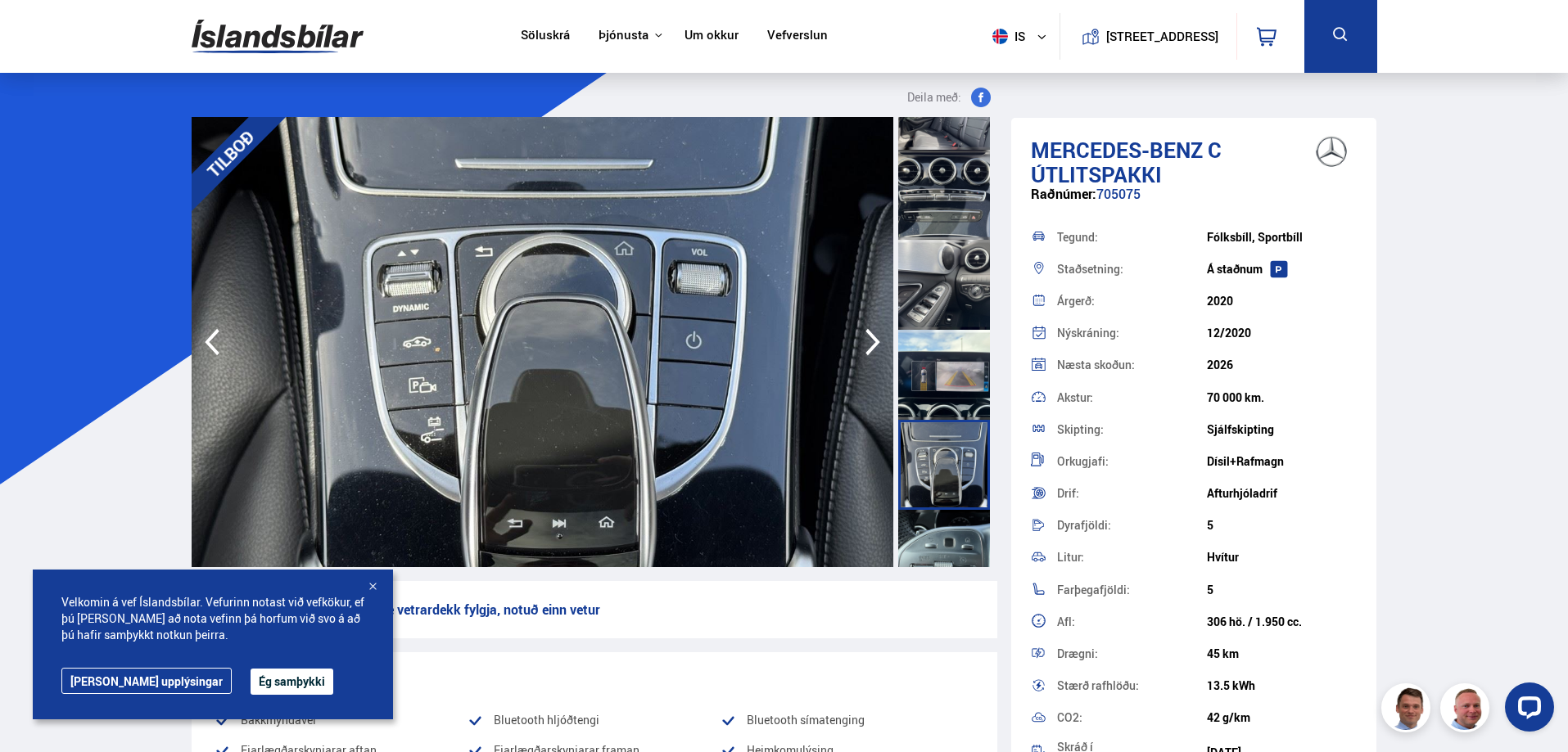 click 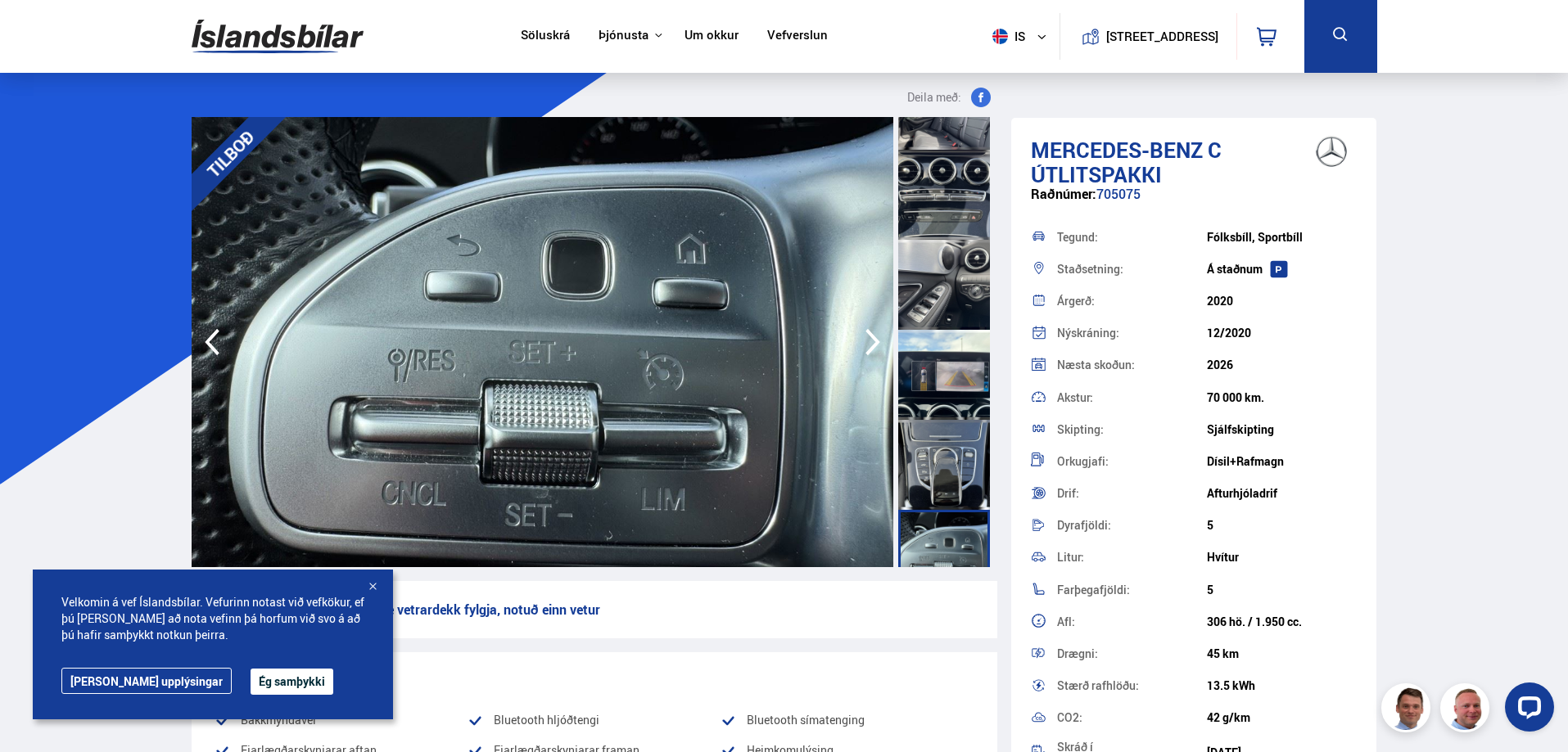click 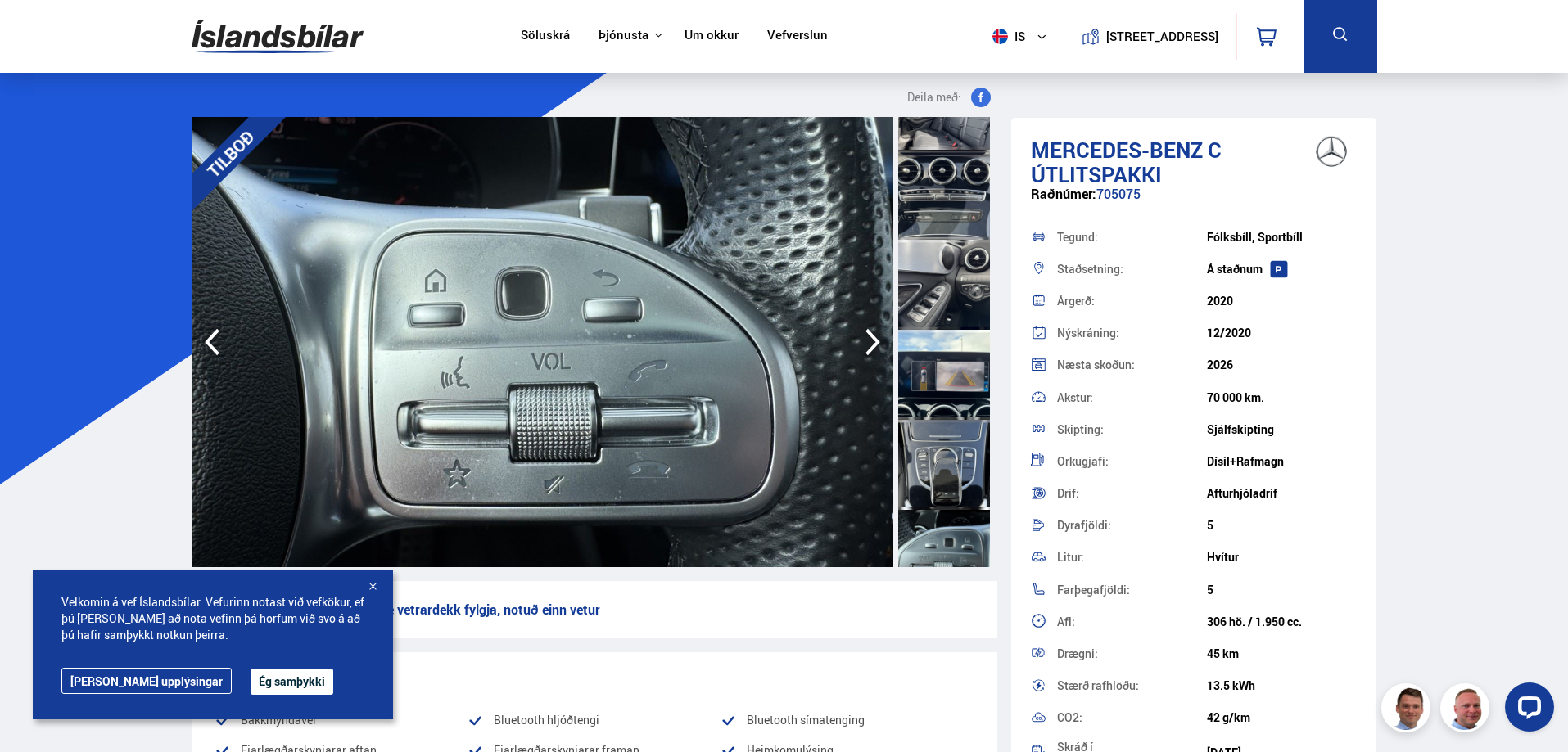 click 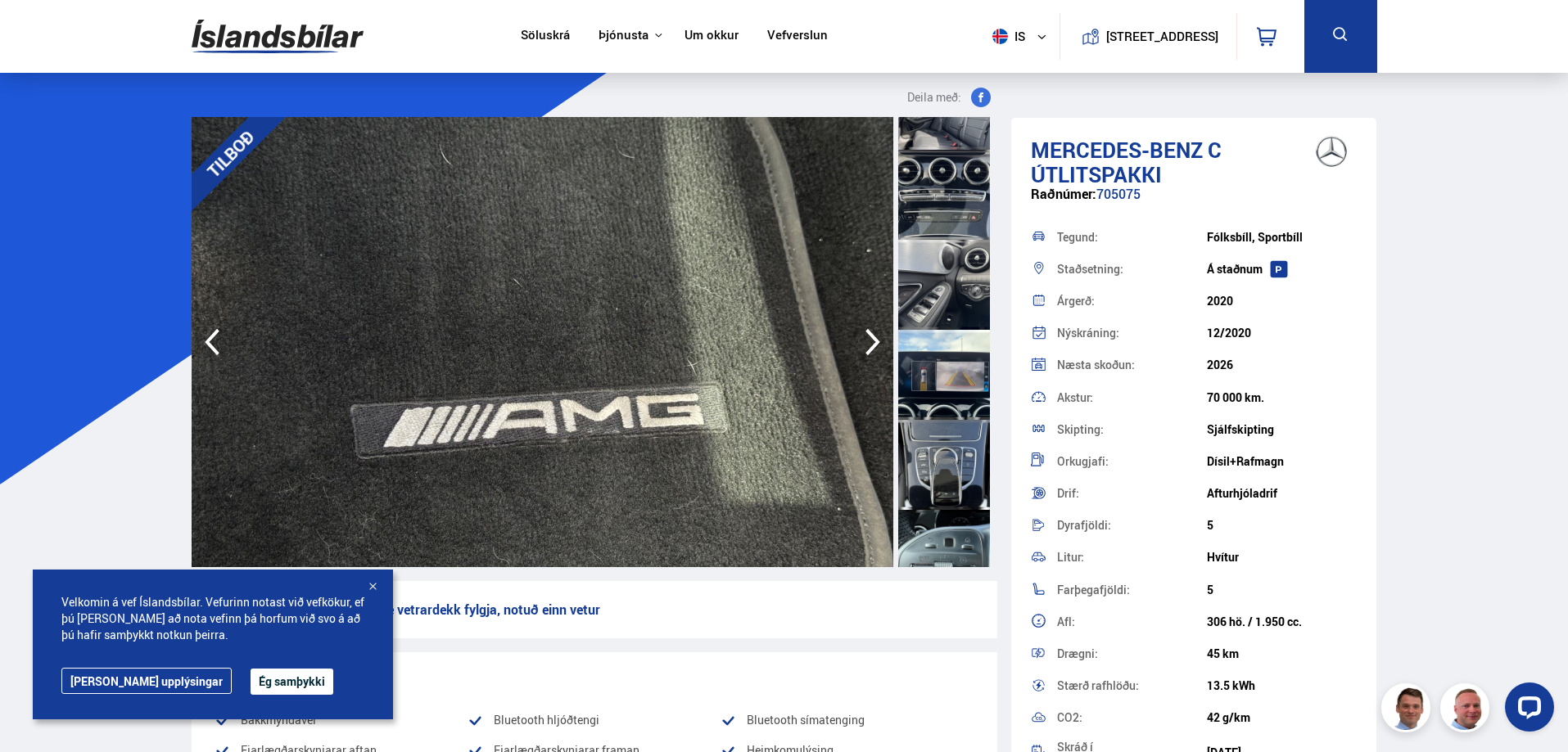 click 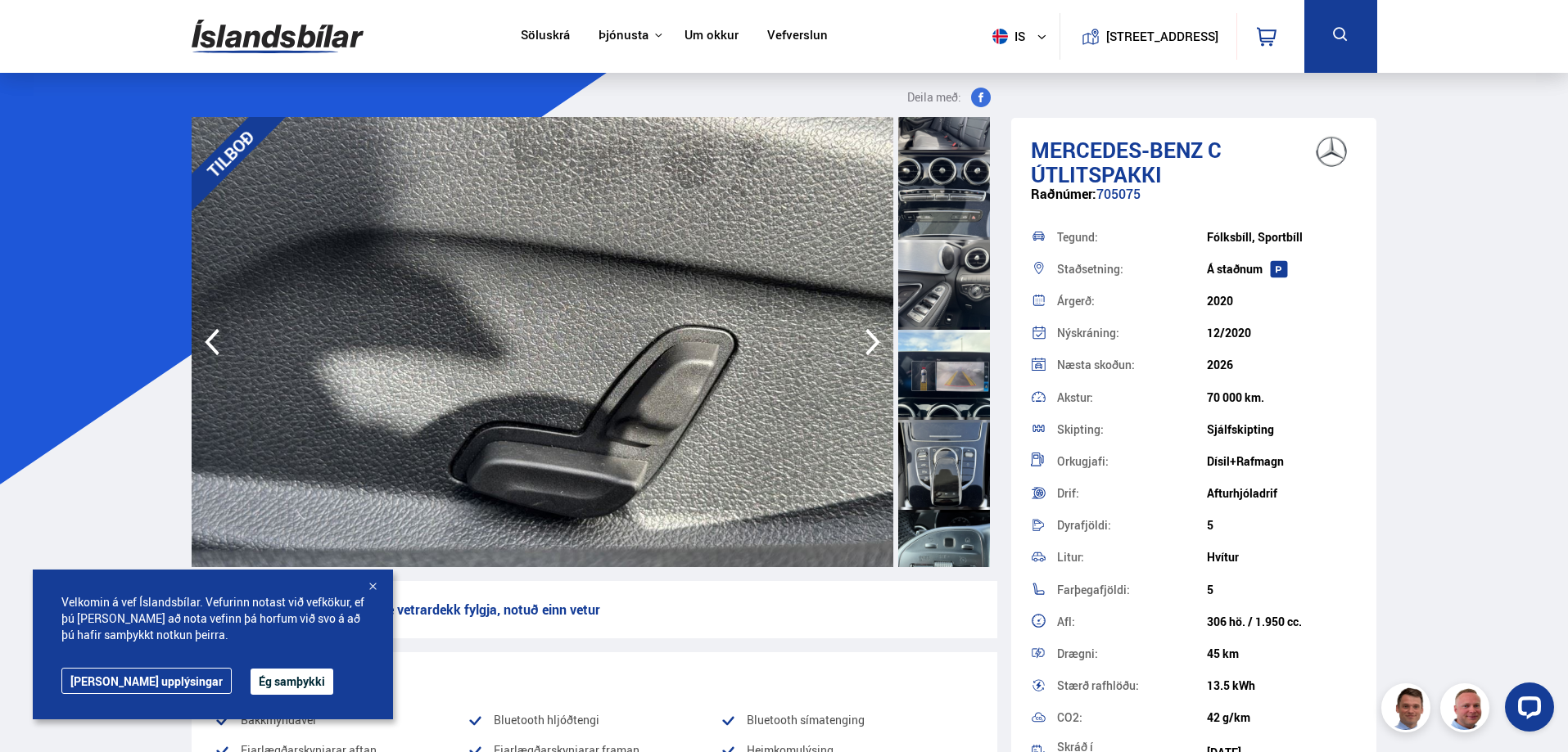 click 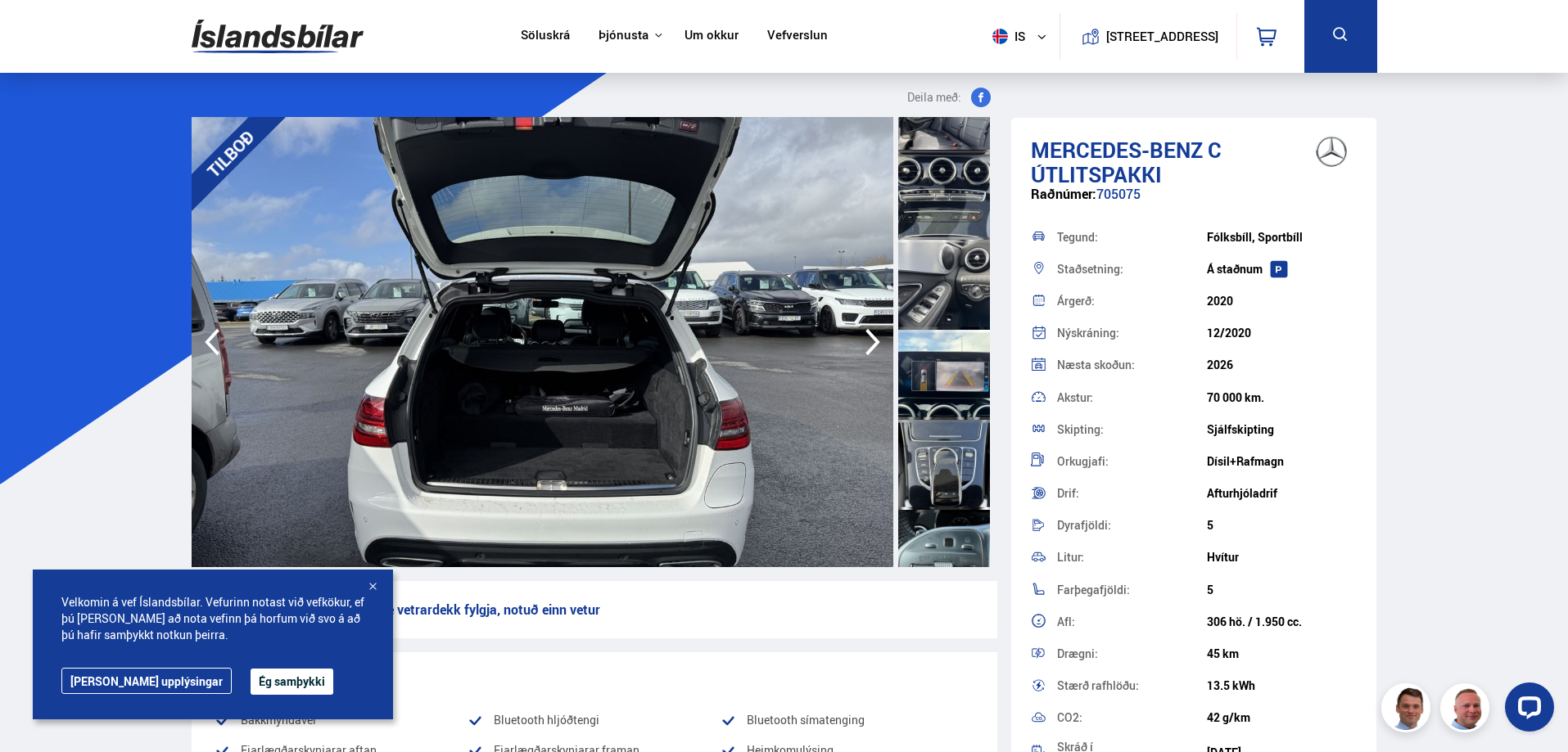click 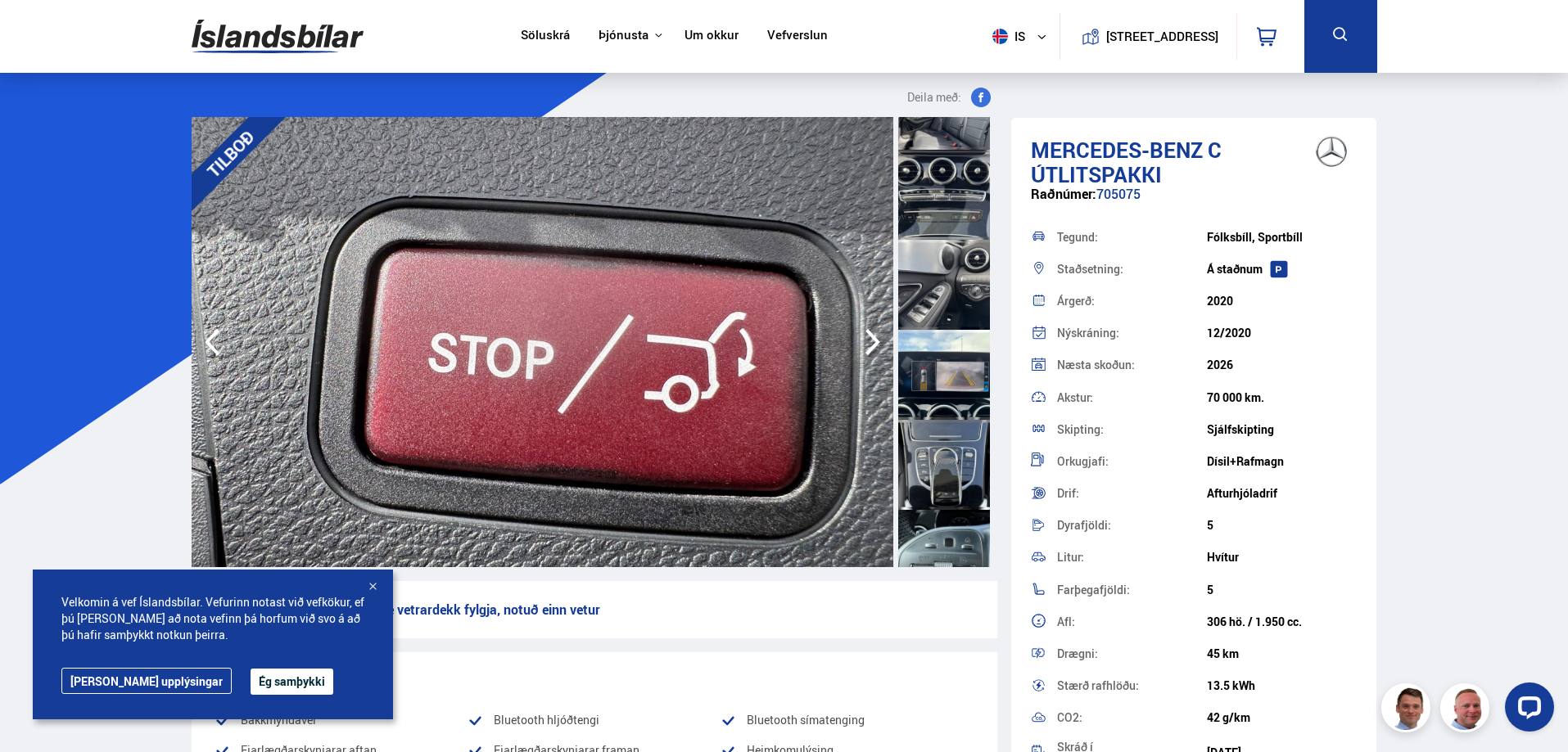 click 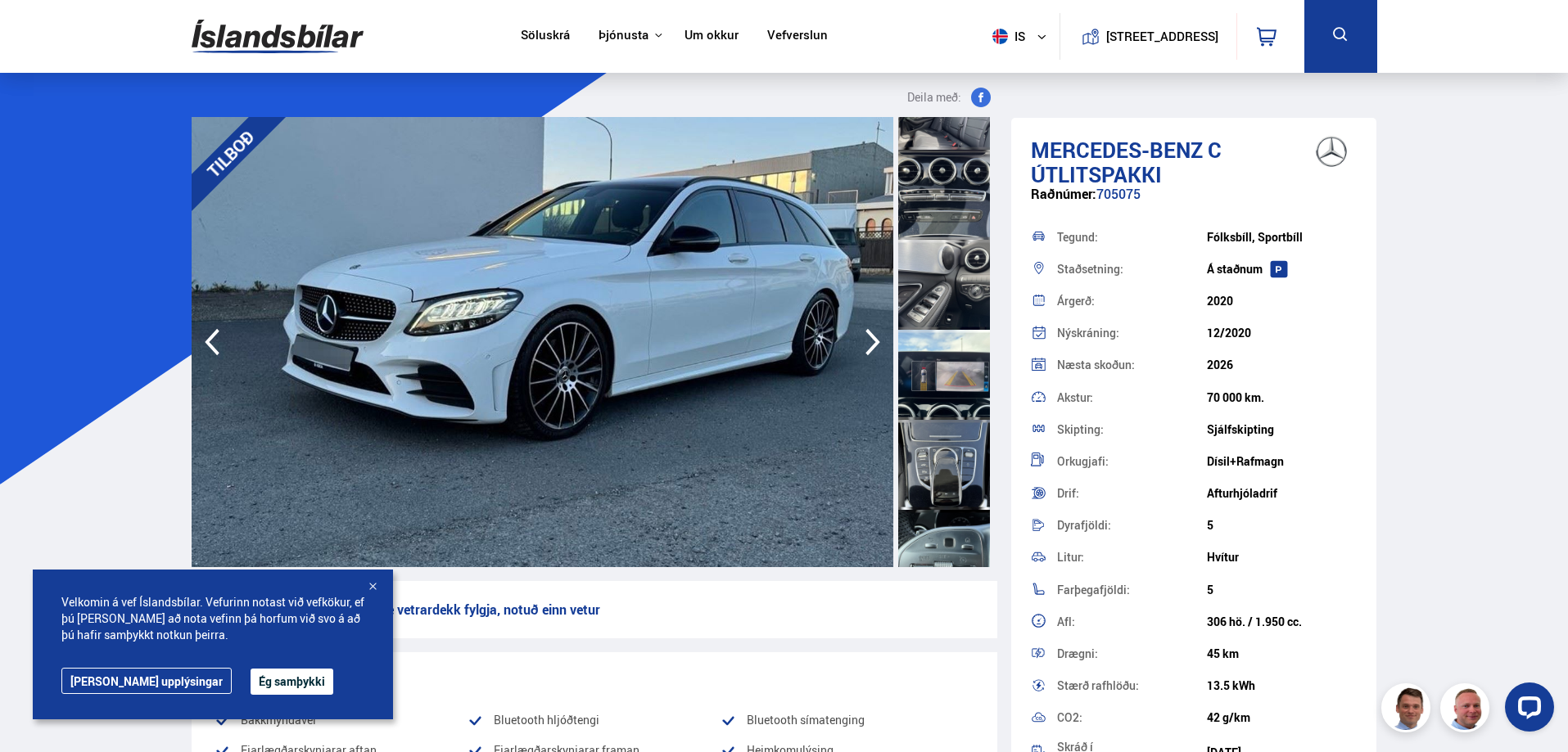 click 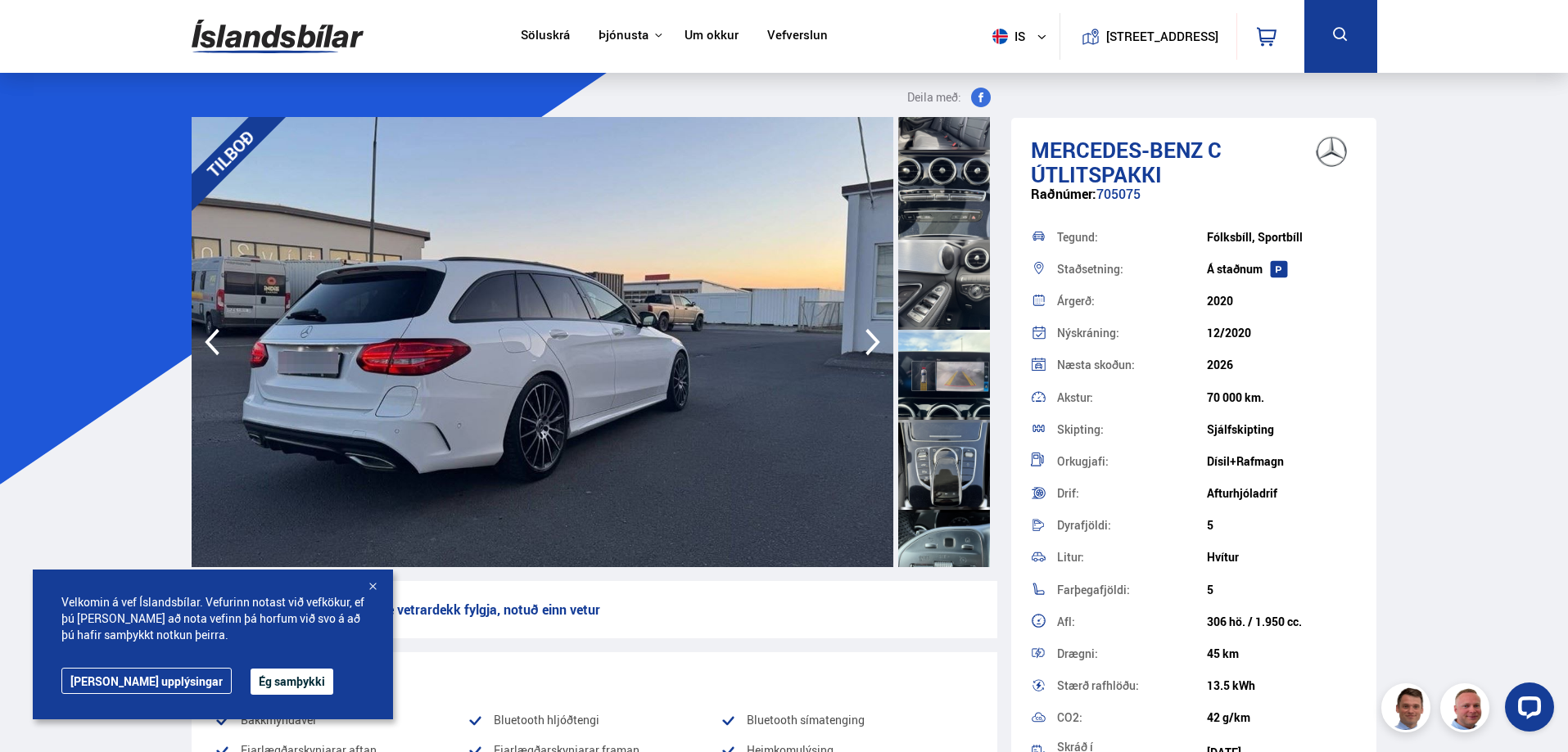 click 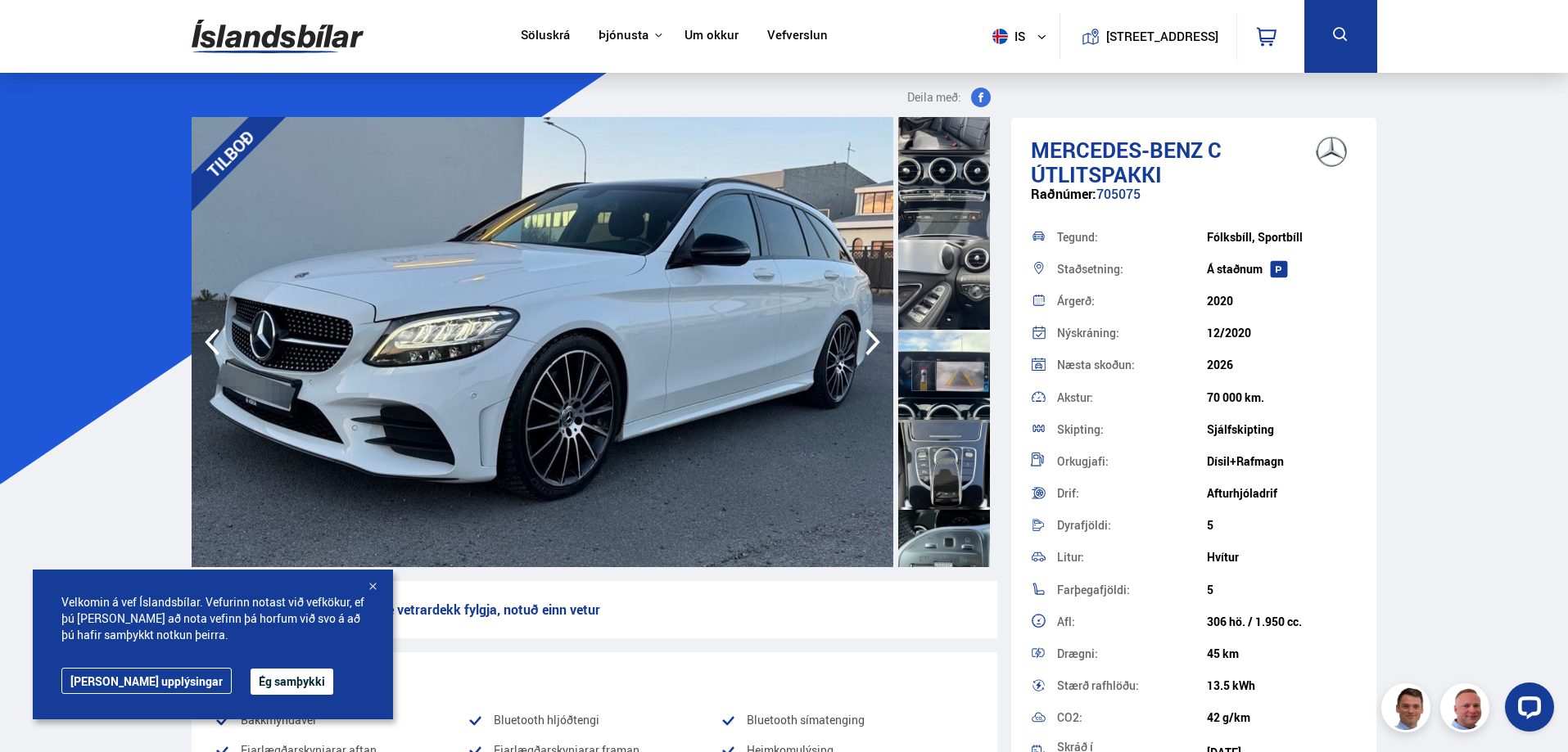 click 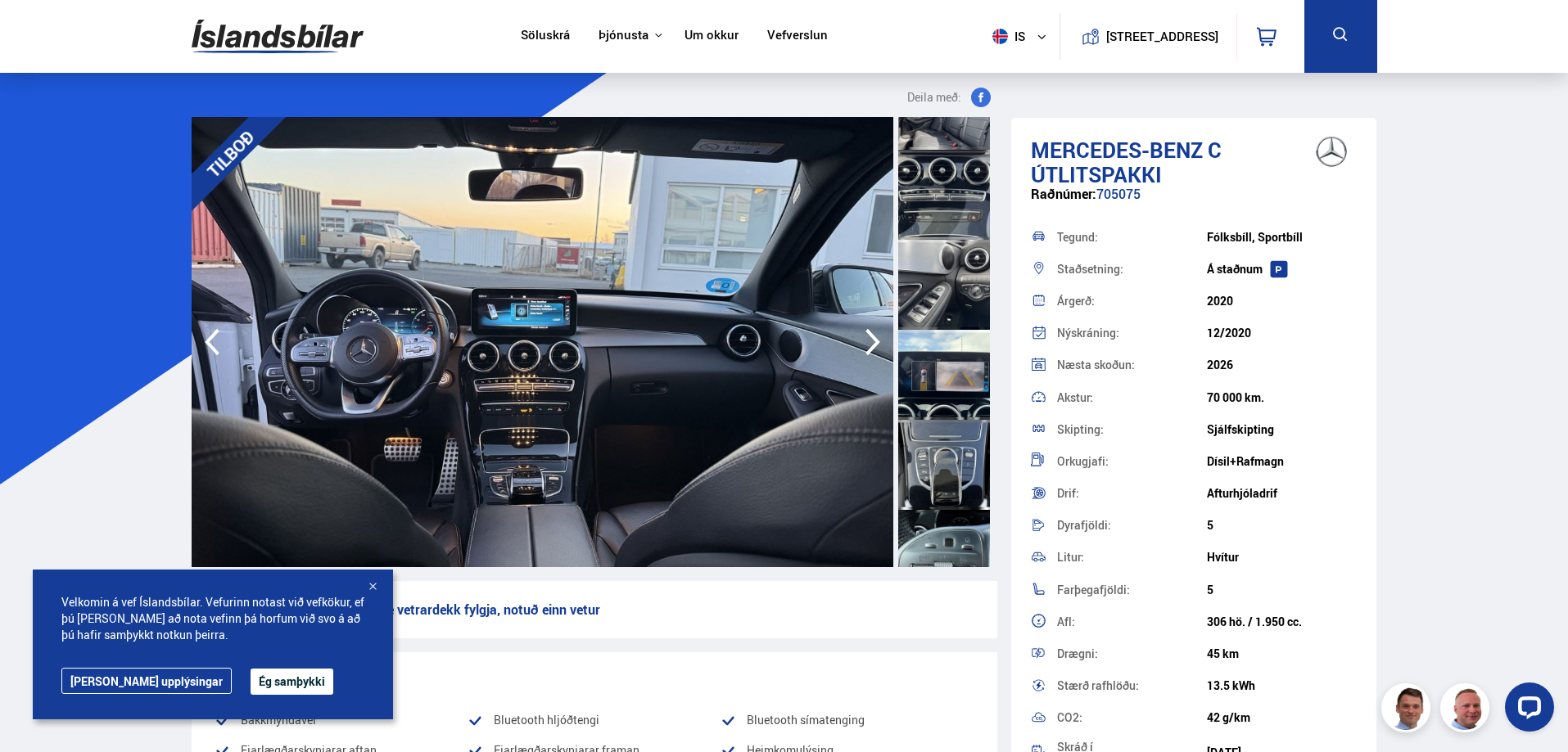 click 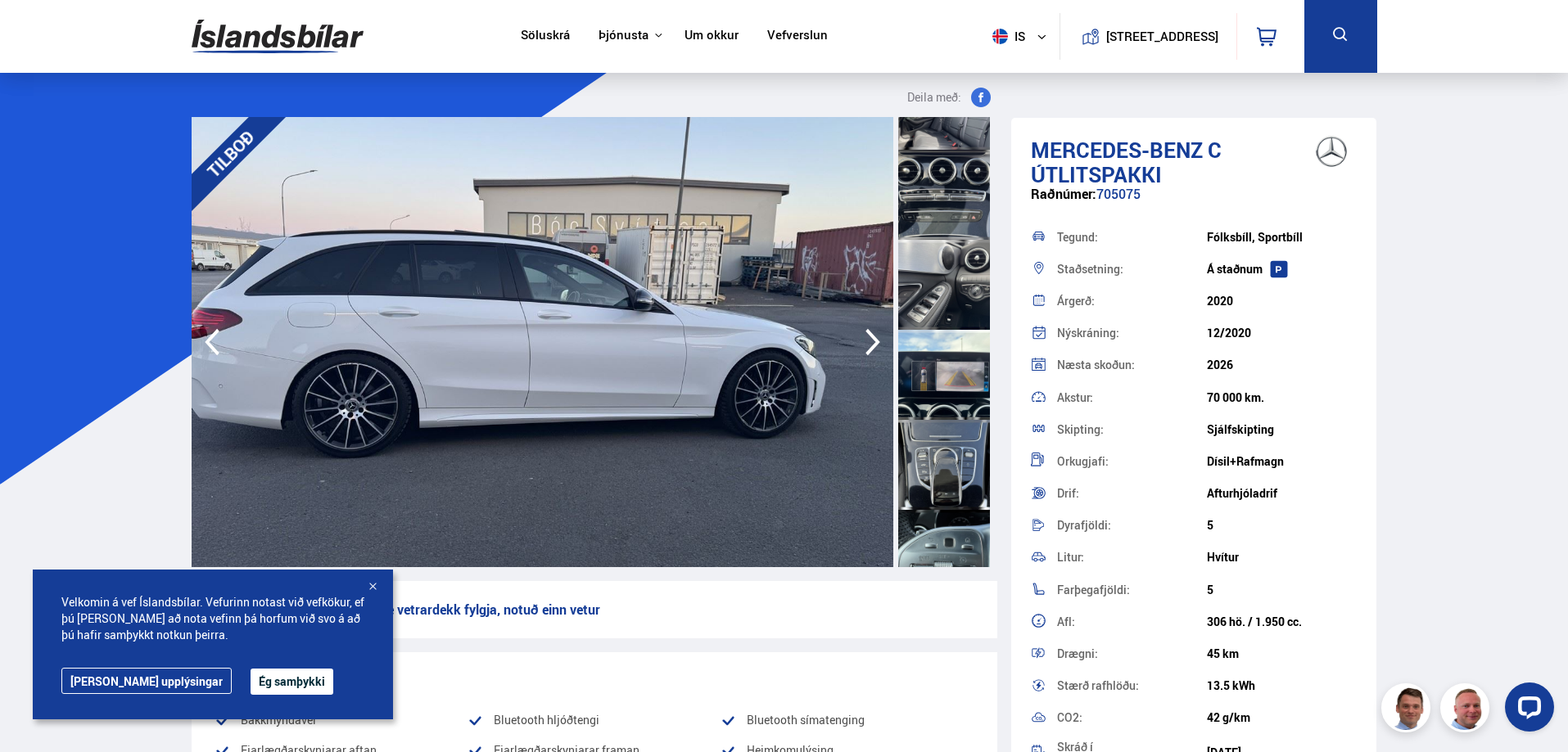 click 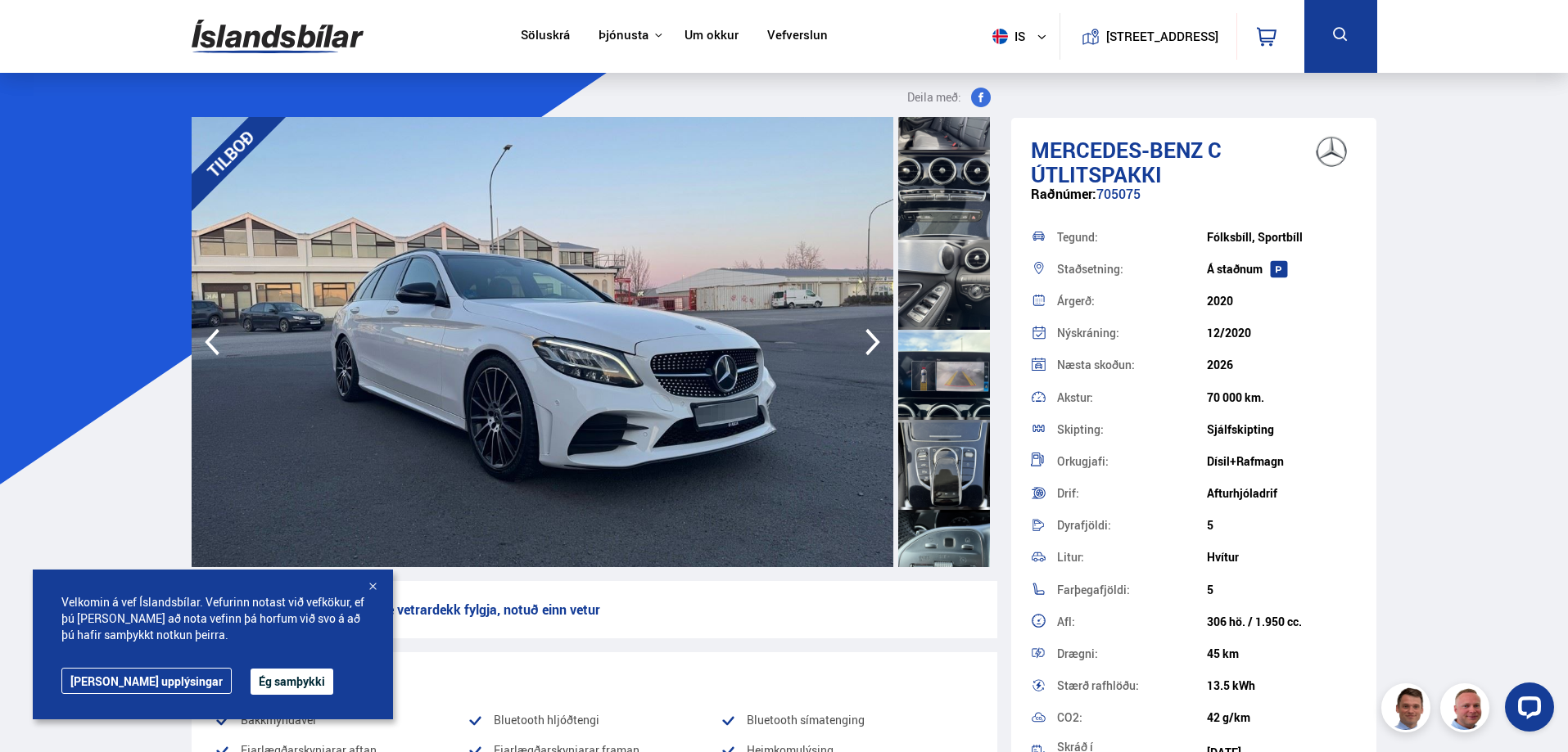 click 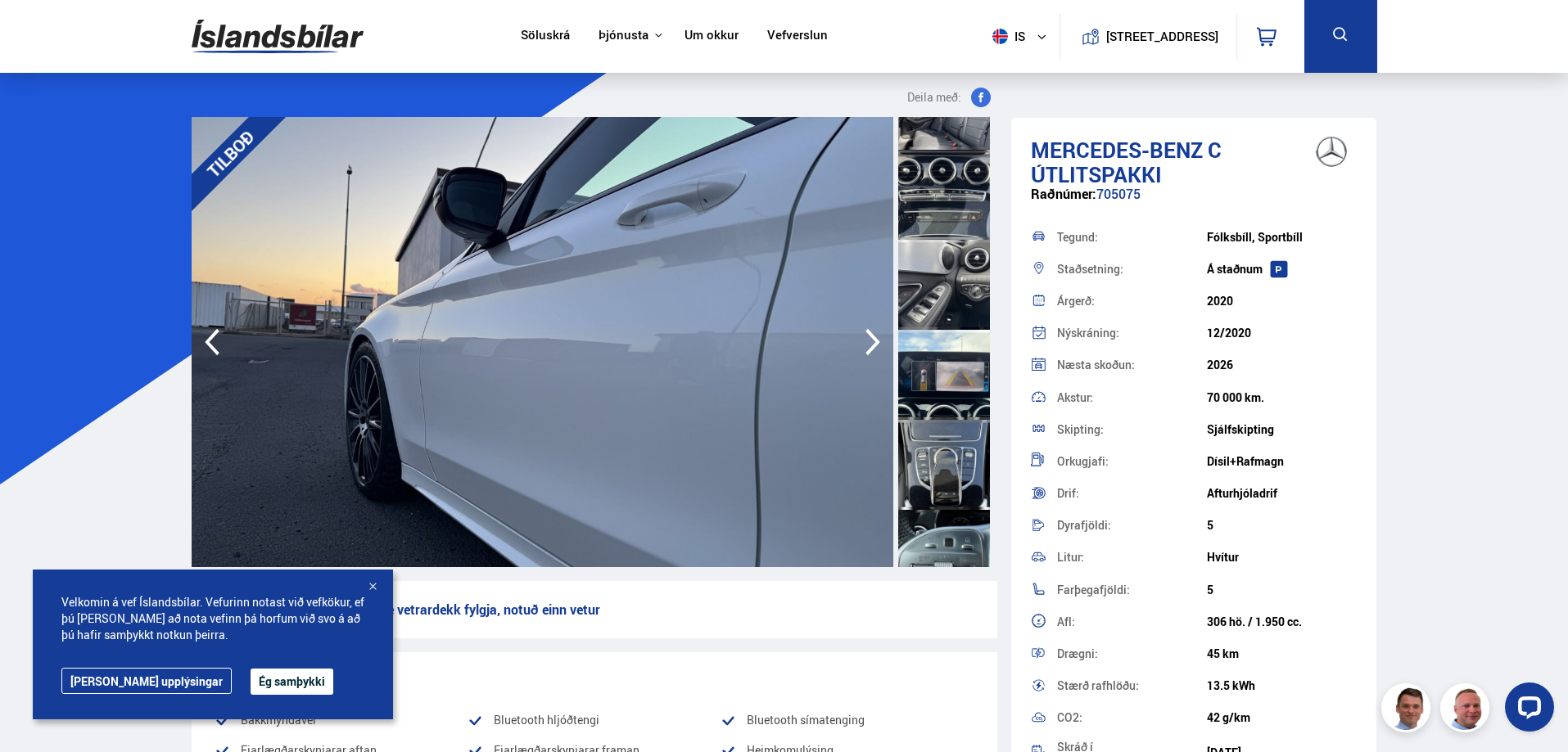 click 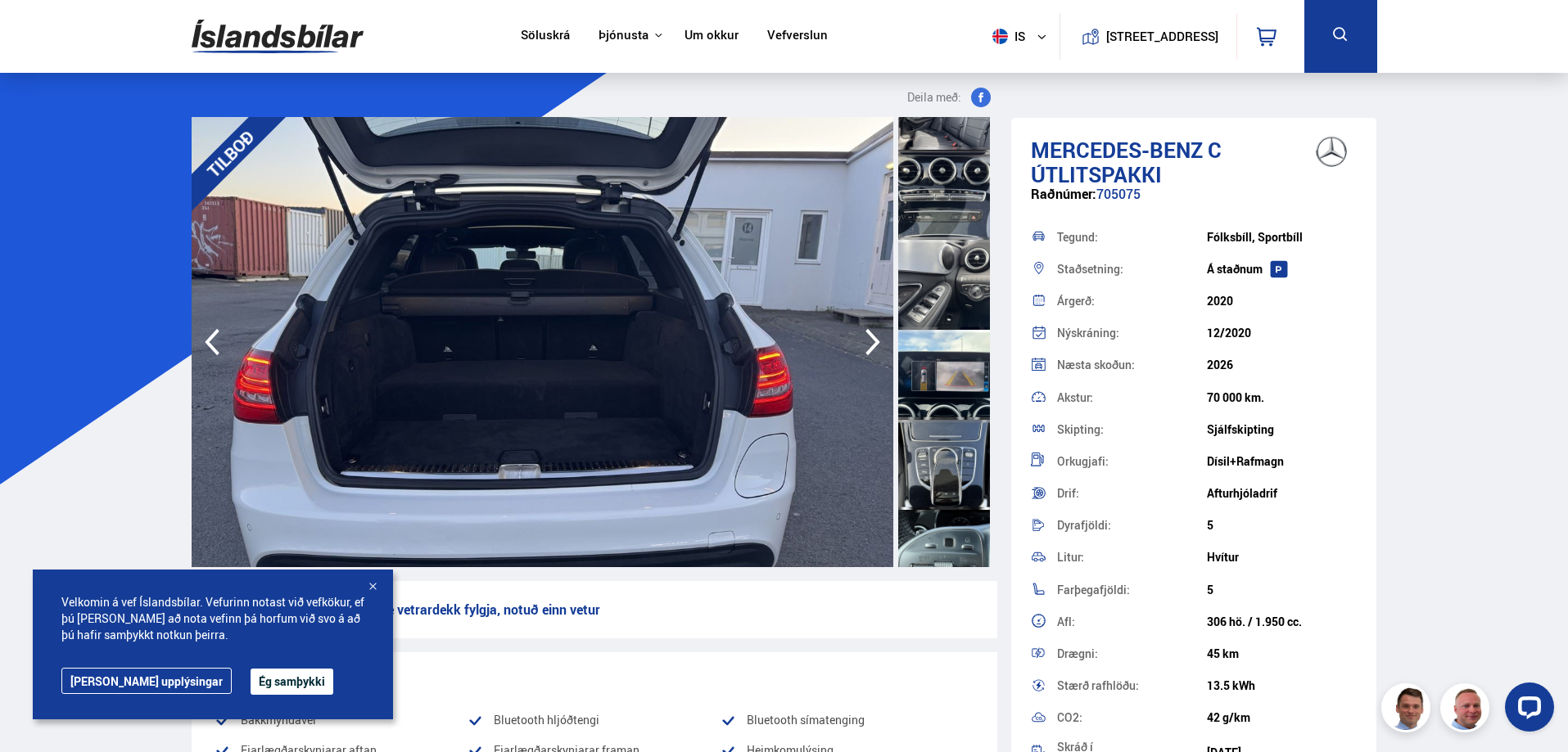 click 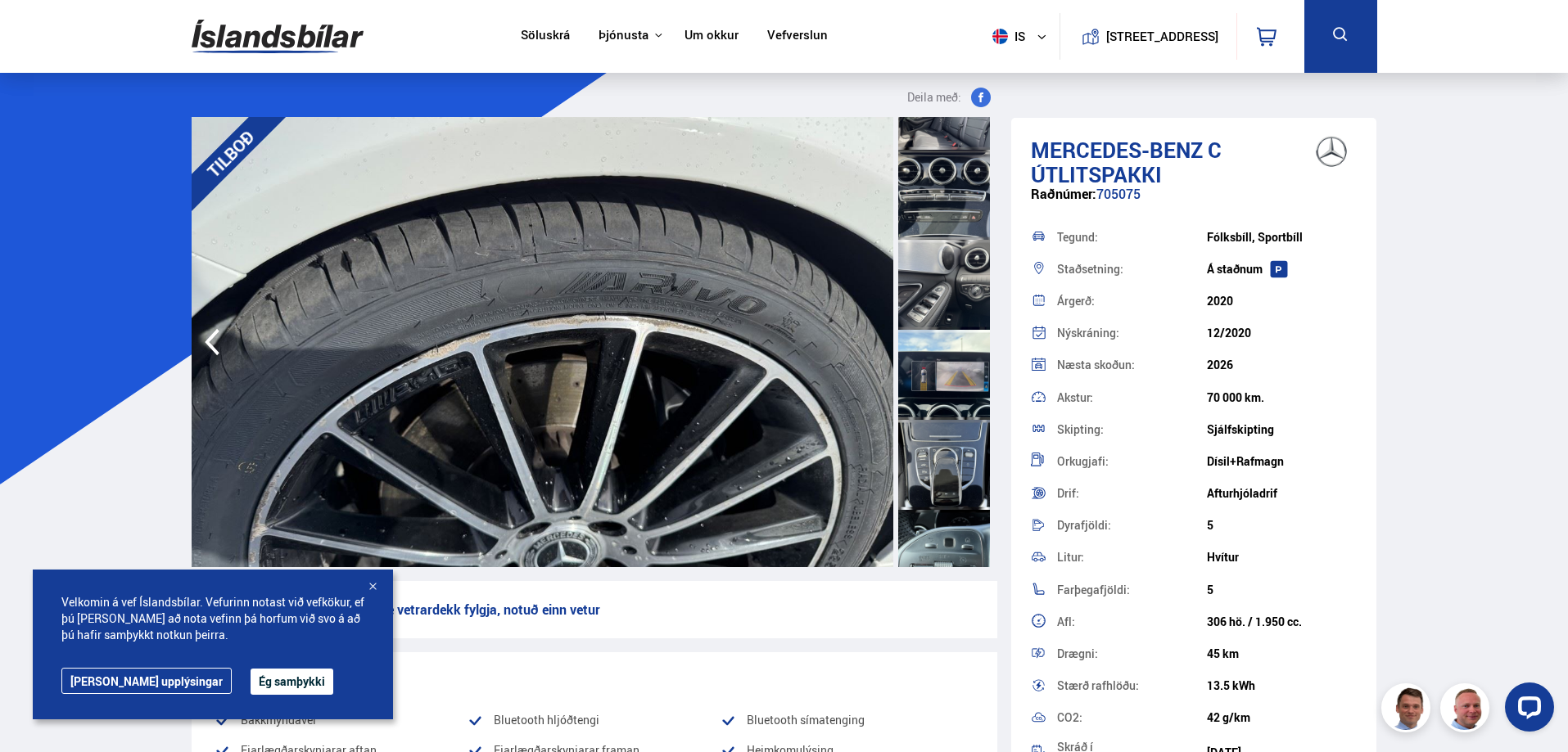 click at bounding box center (542, 342) 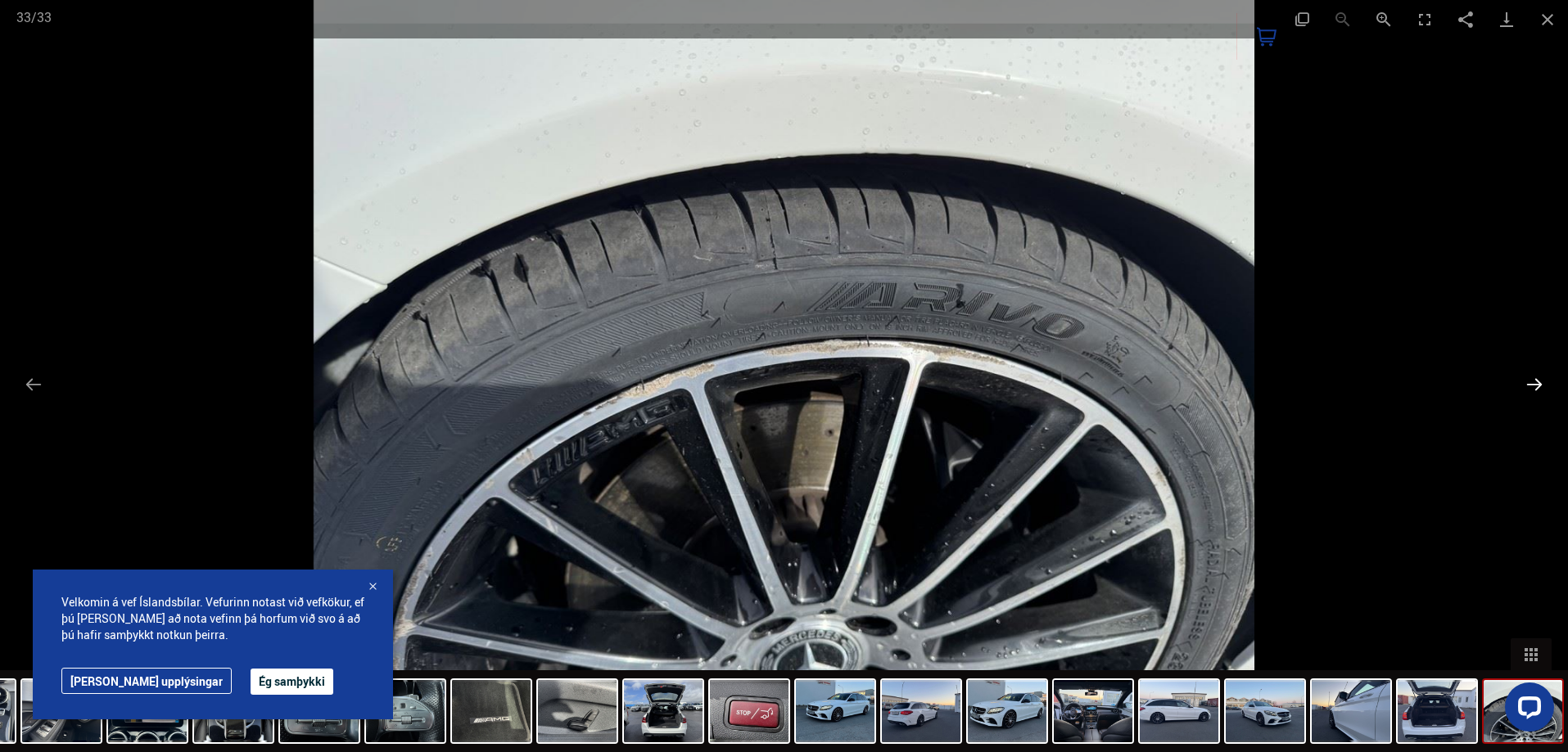 click at bounding box center [1534, 384] 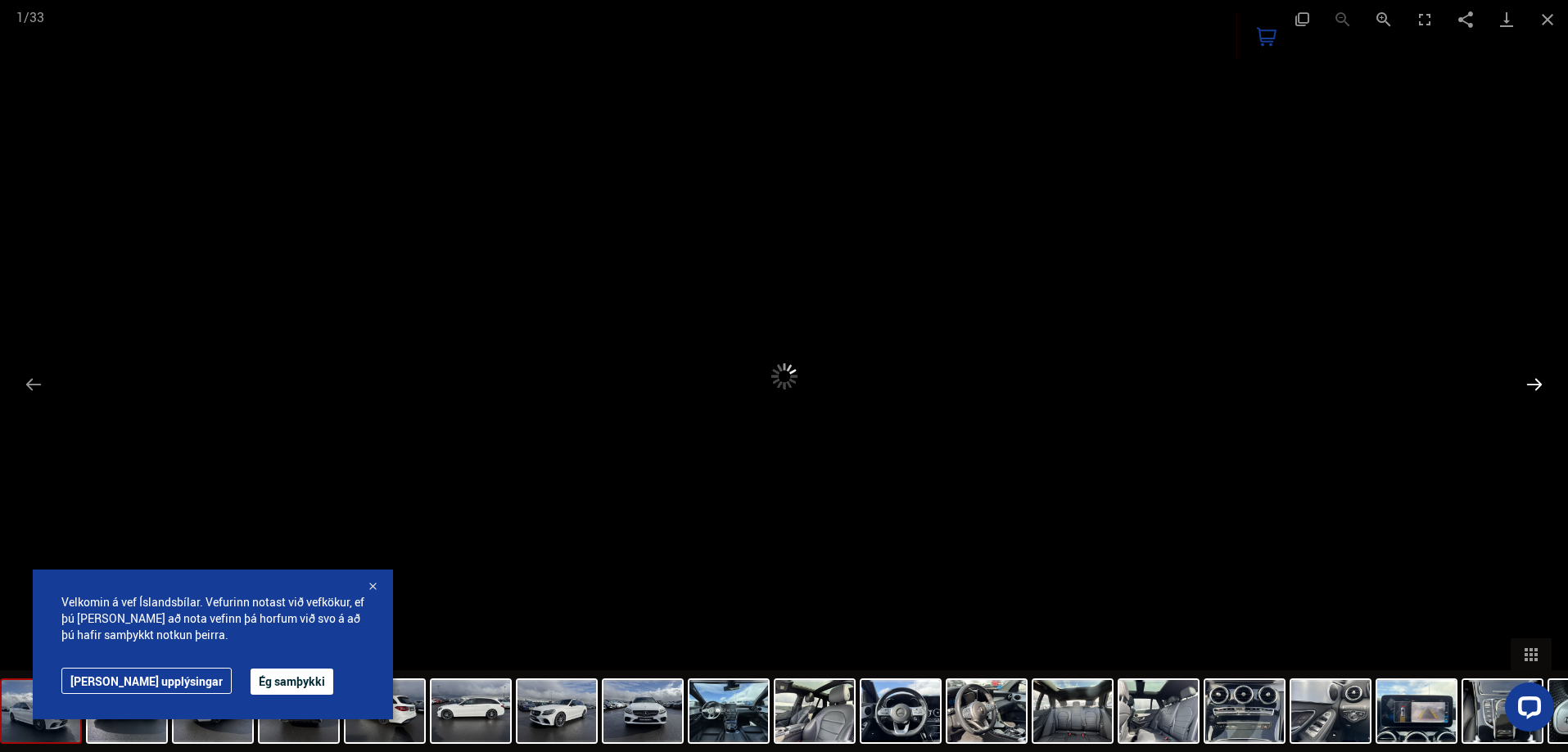 click at bounding box center (1534, 384) 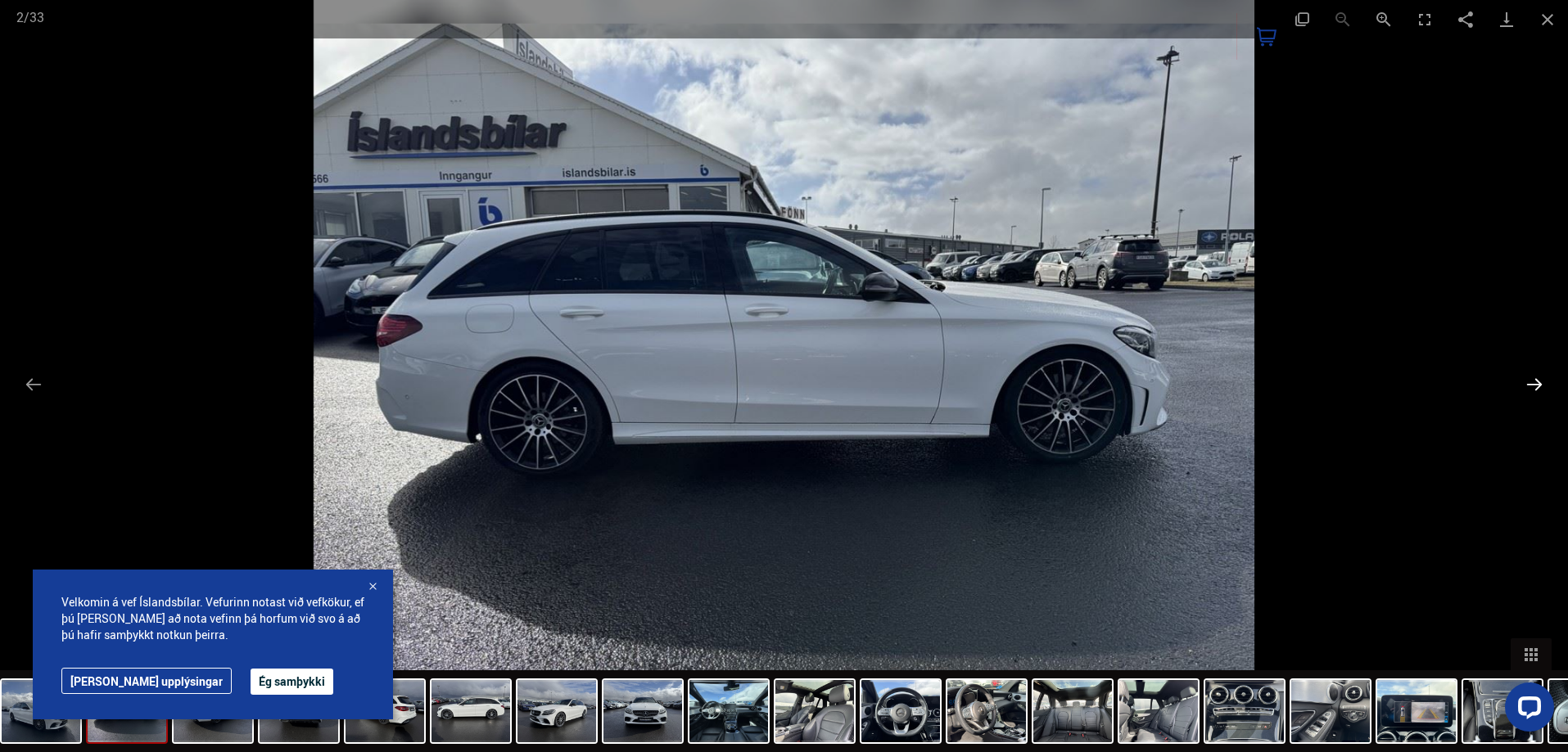 click at bounding box center [1534, 384] 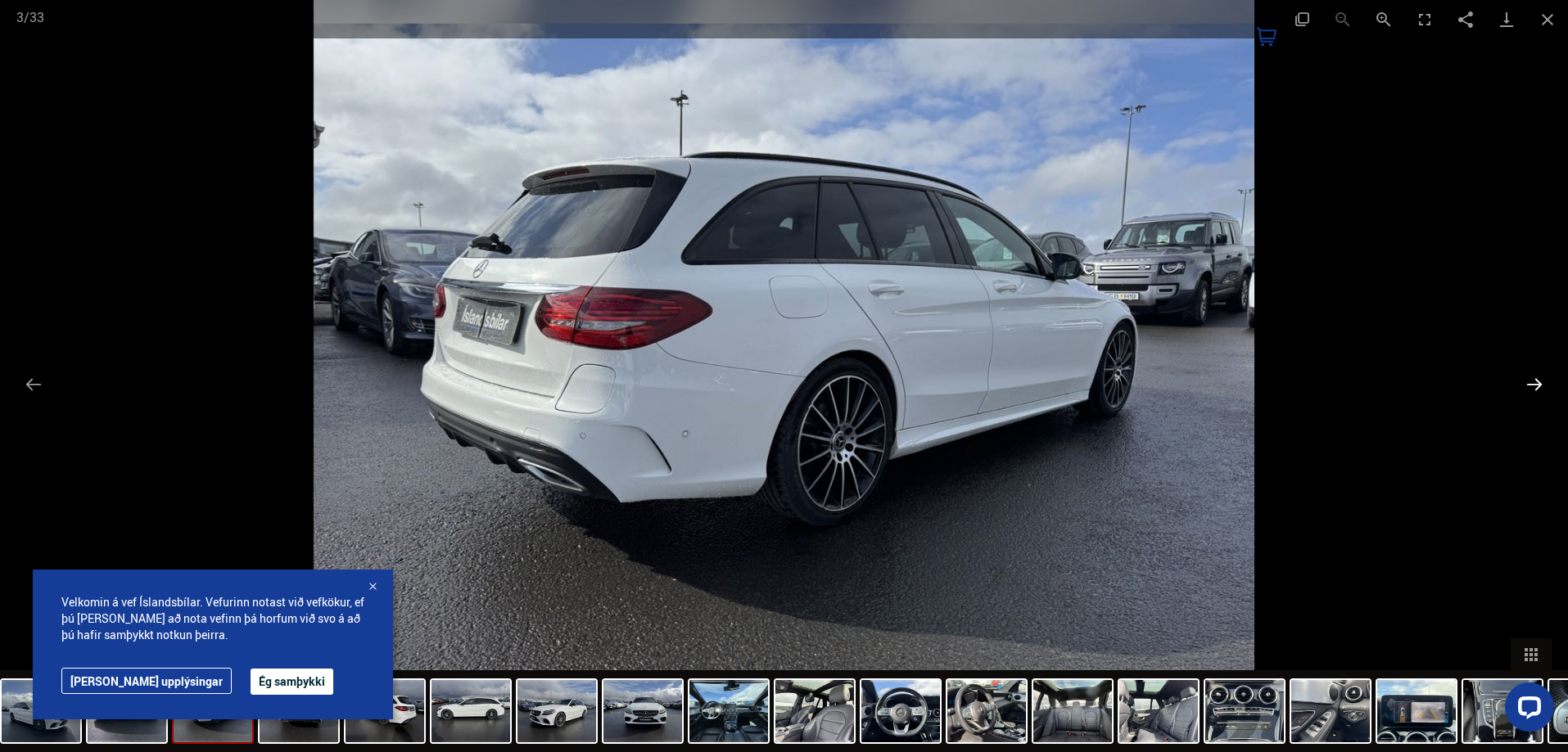 click at bounding box center (1534, 384) 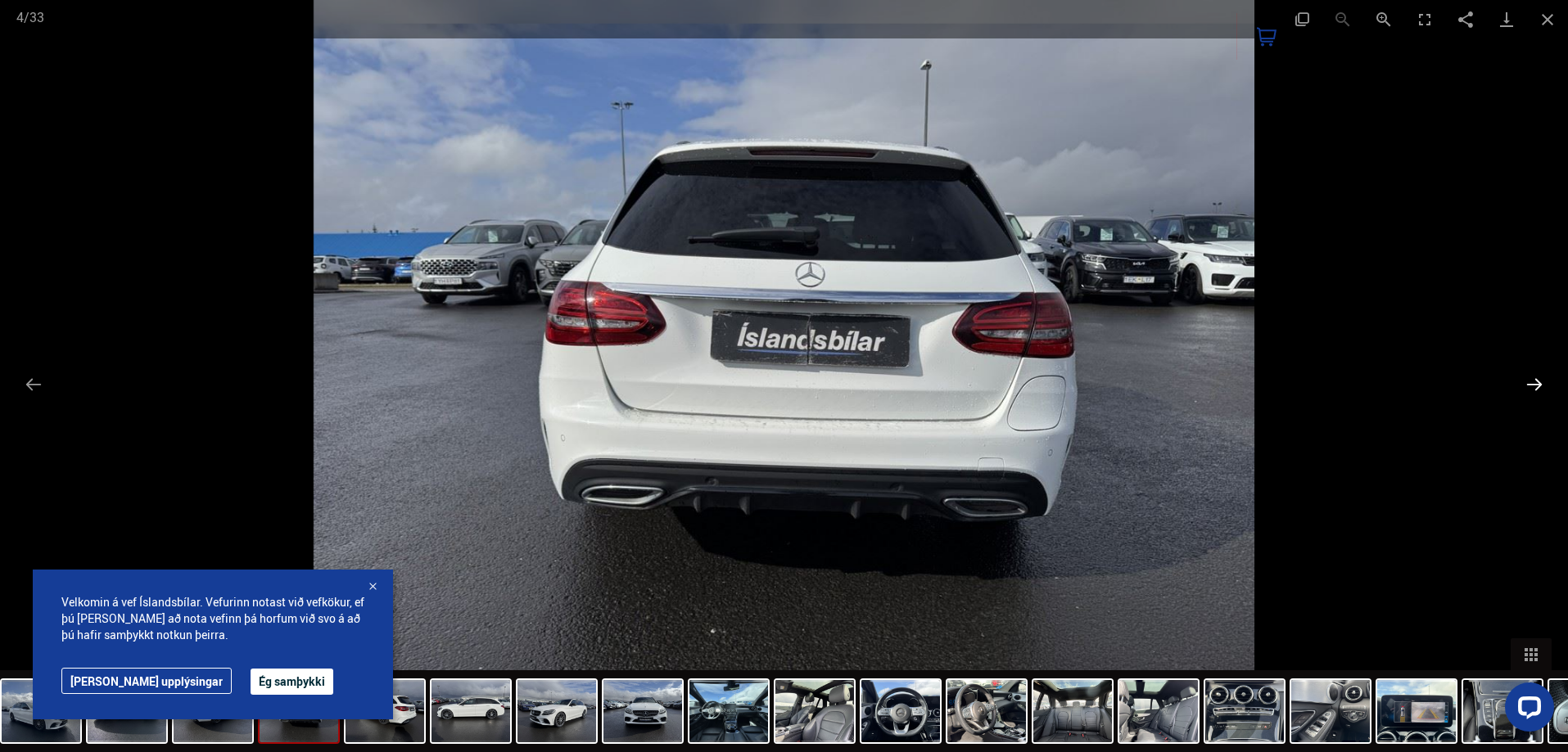 click at bounding box center (1534, 384) 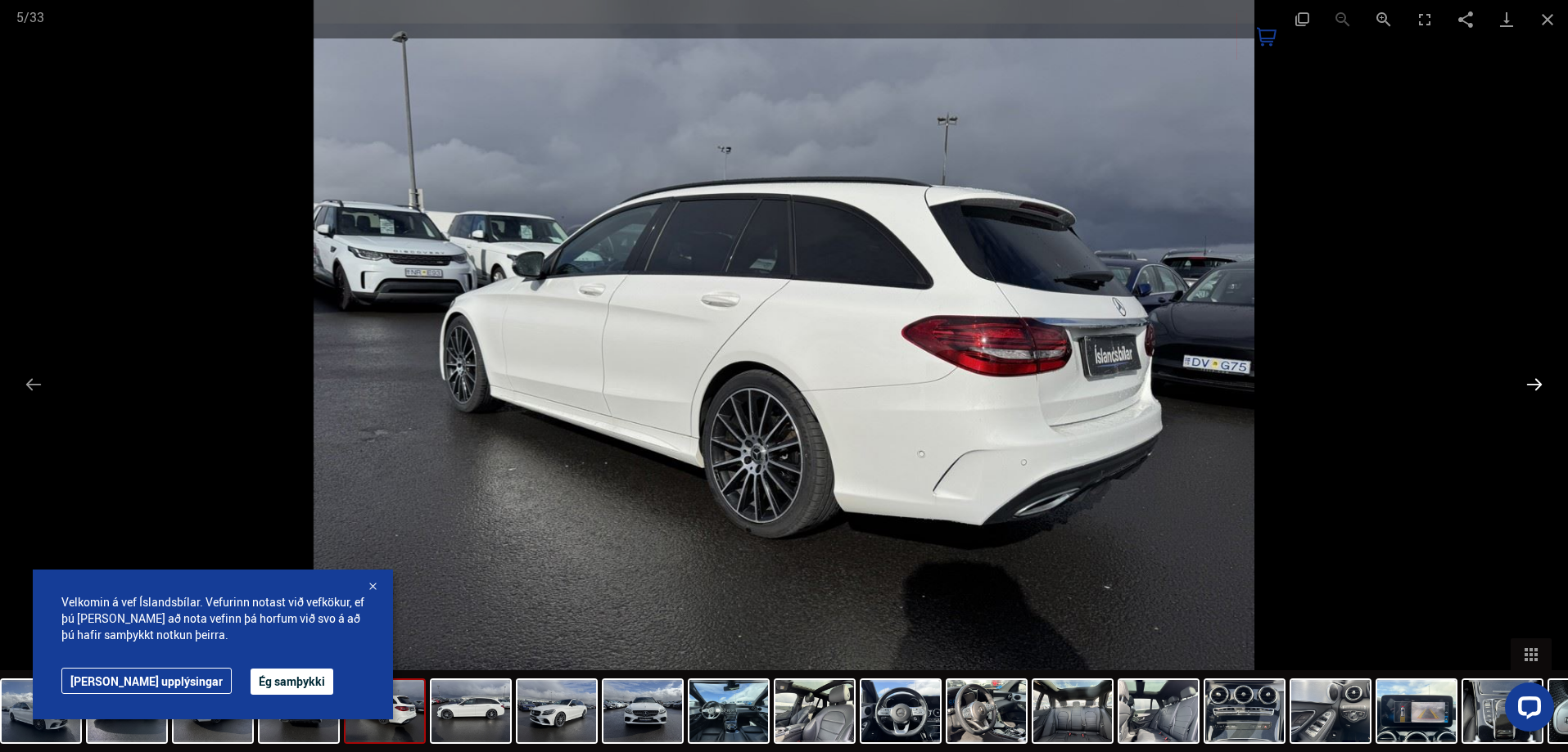 click at bounding box center [1534, 384] 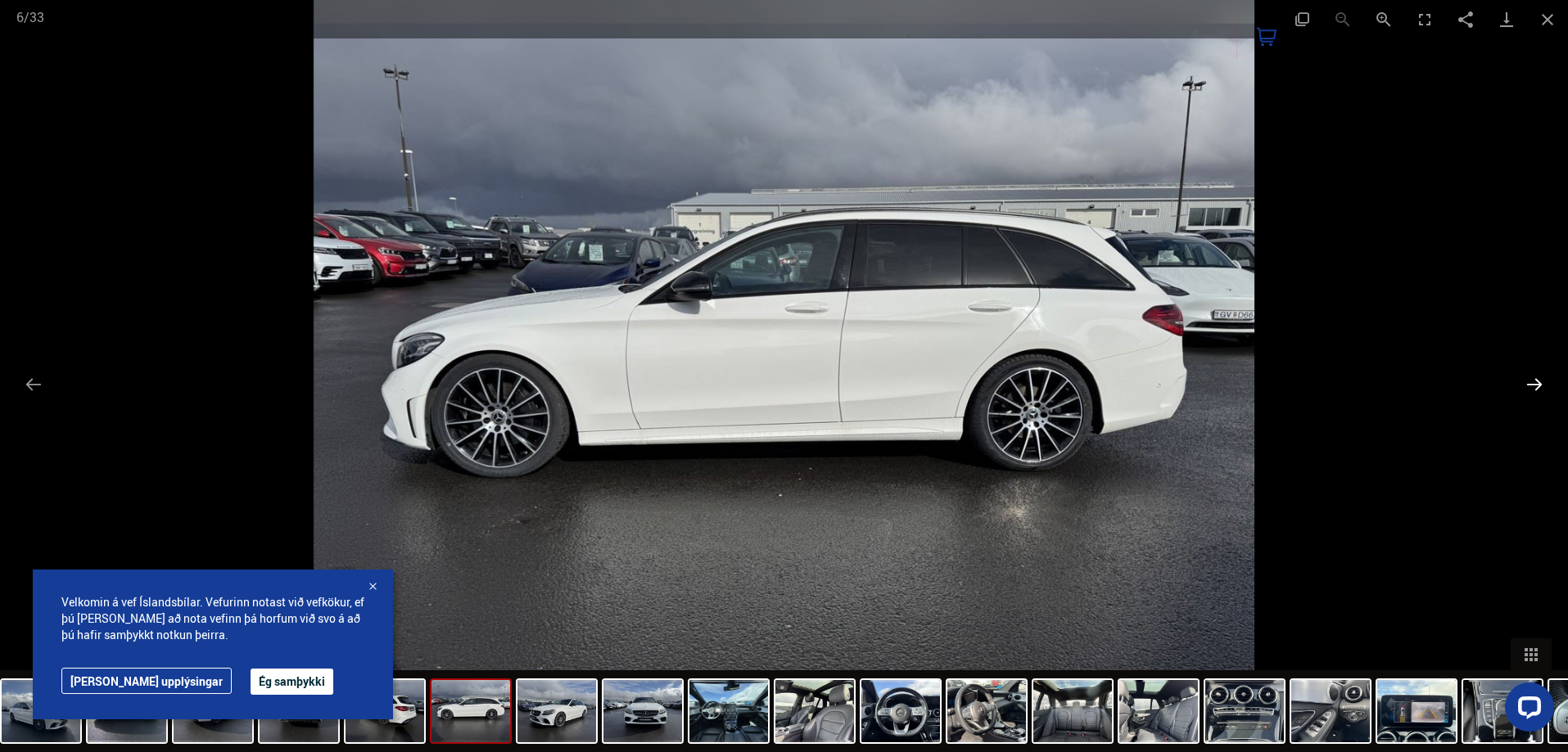 click at bounding box center [1534, 384] 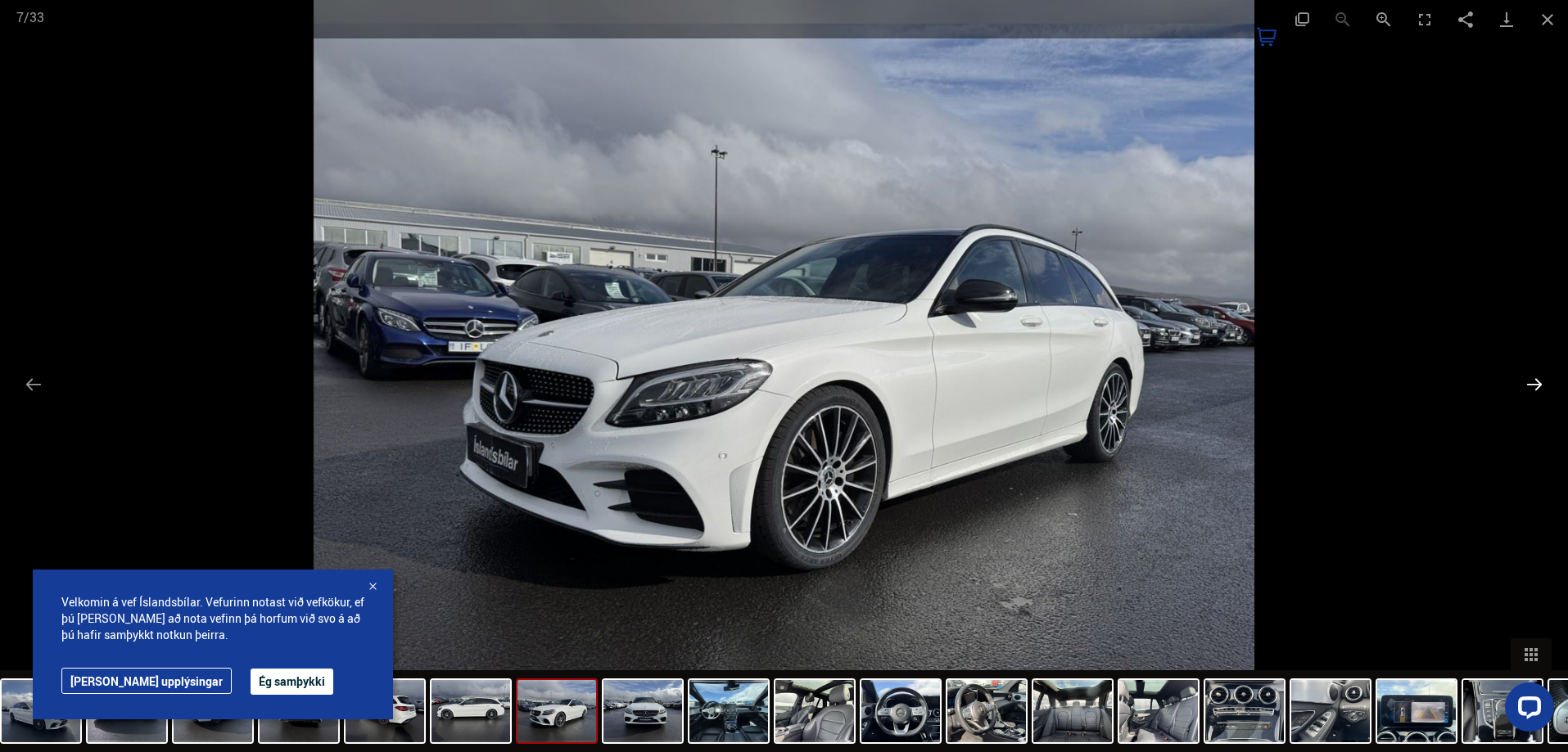 click at bounding box center (1534, 384) 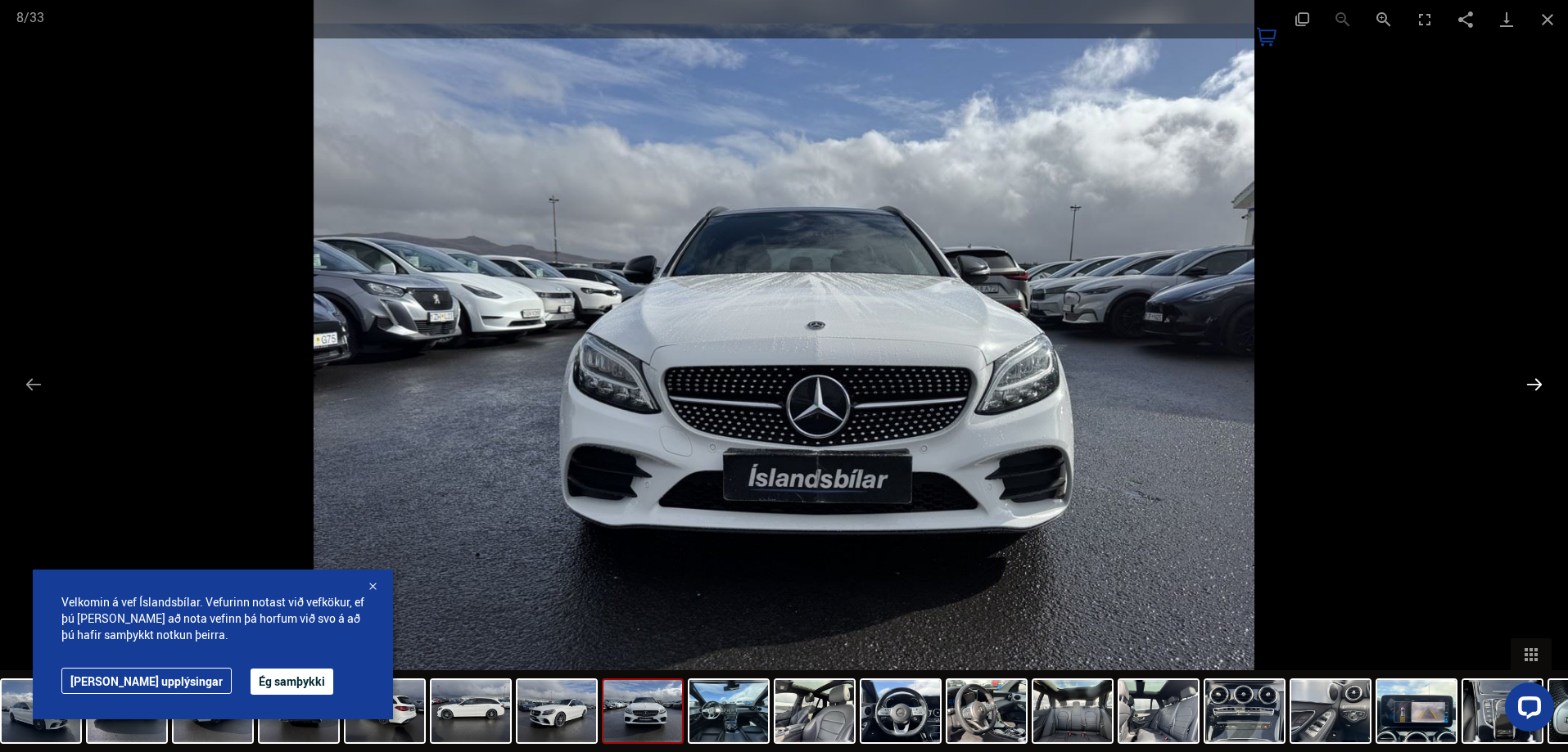click at bounding box center (1534, 384) 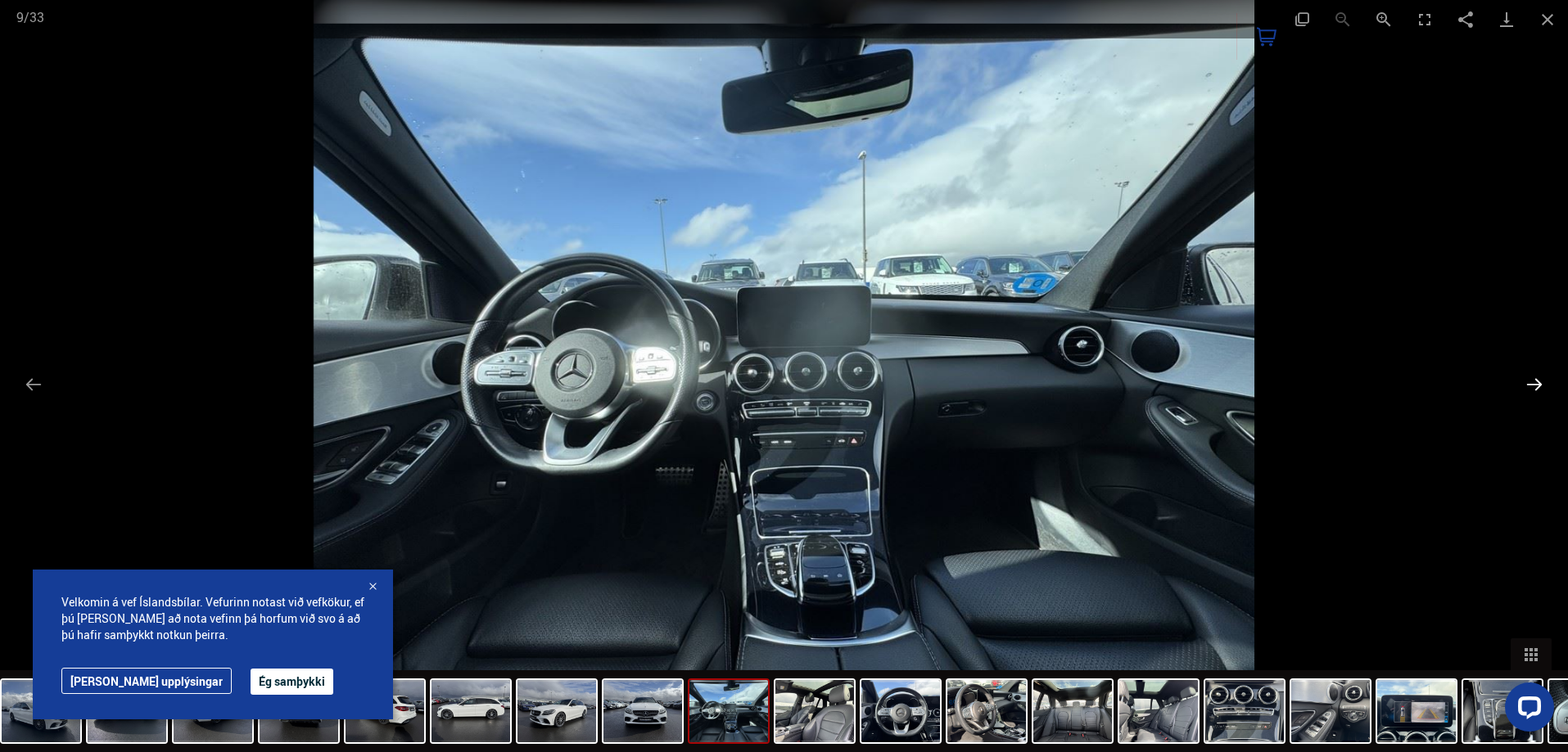 click at bounding box center [1534, 384] 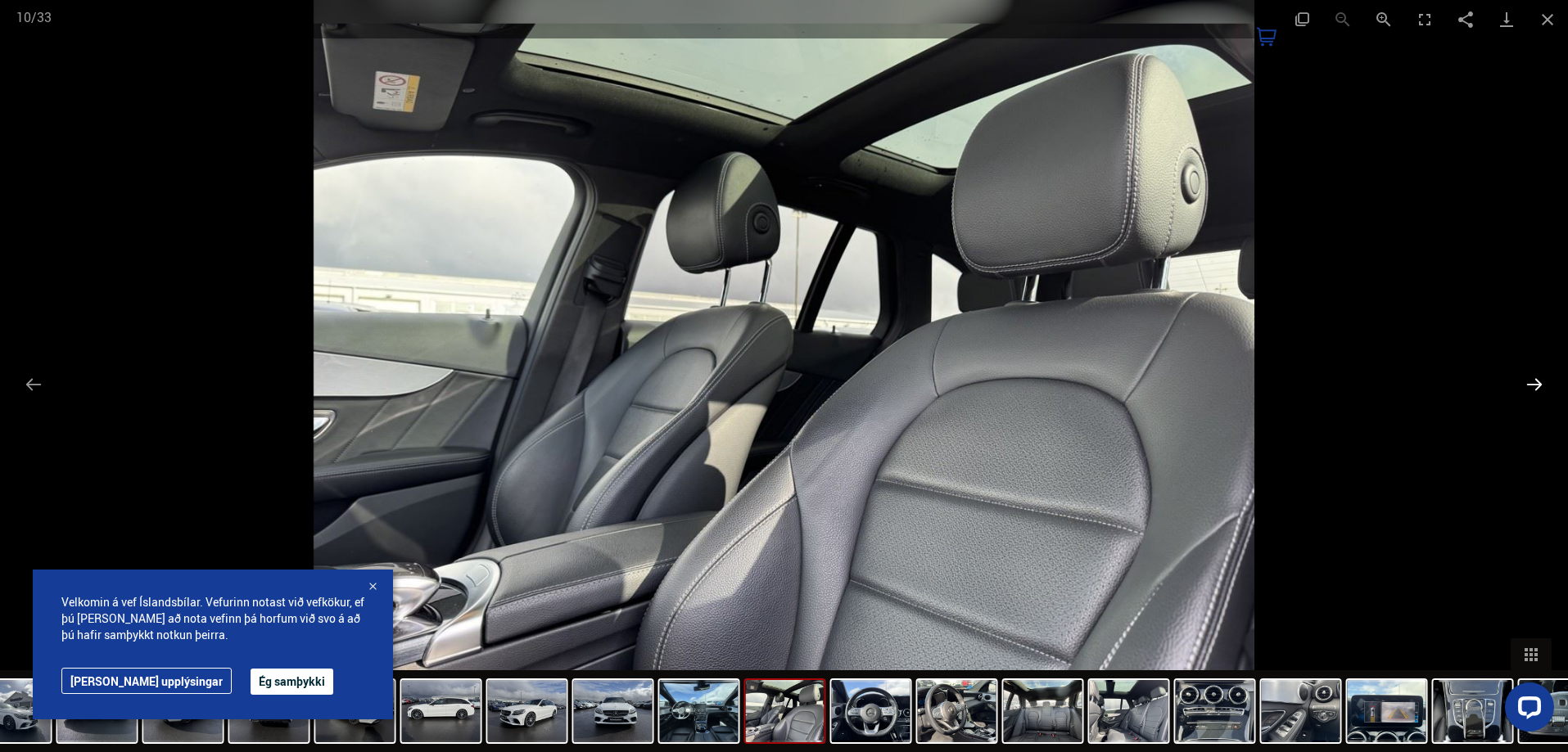 click at bounding box center [1534, 384] 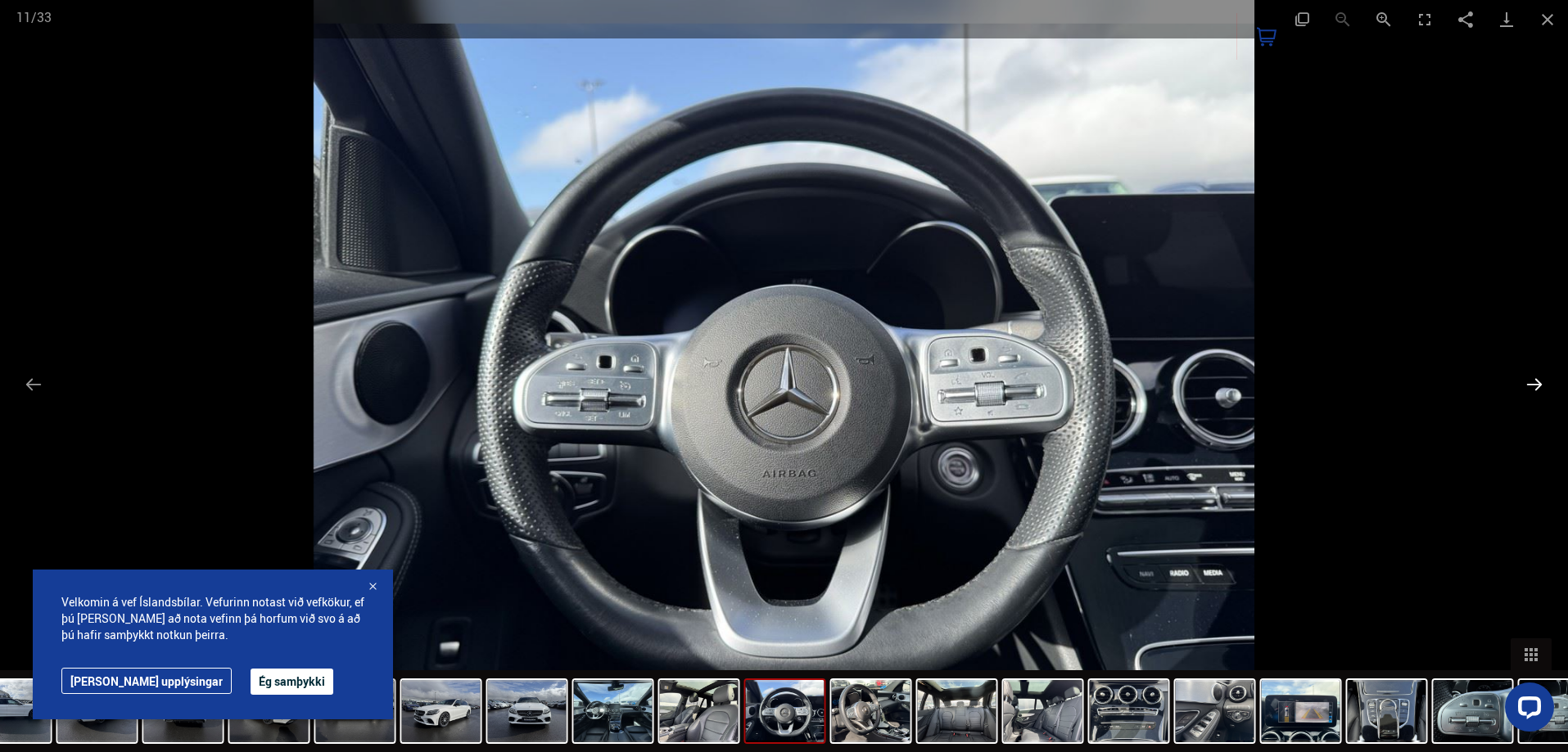 click at bounding box center [1534, 384] 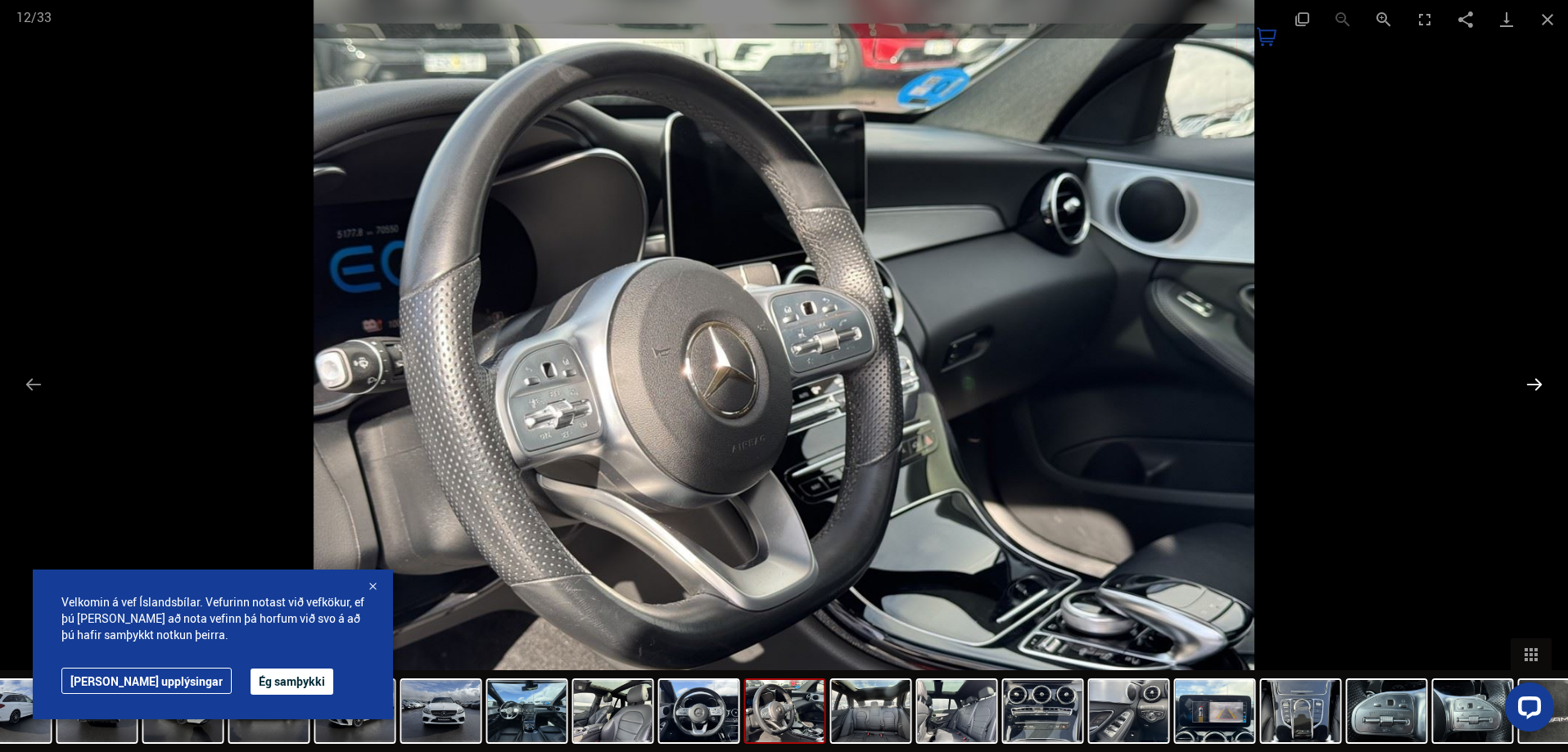 click at bounding box center [1534, 384] 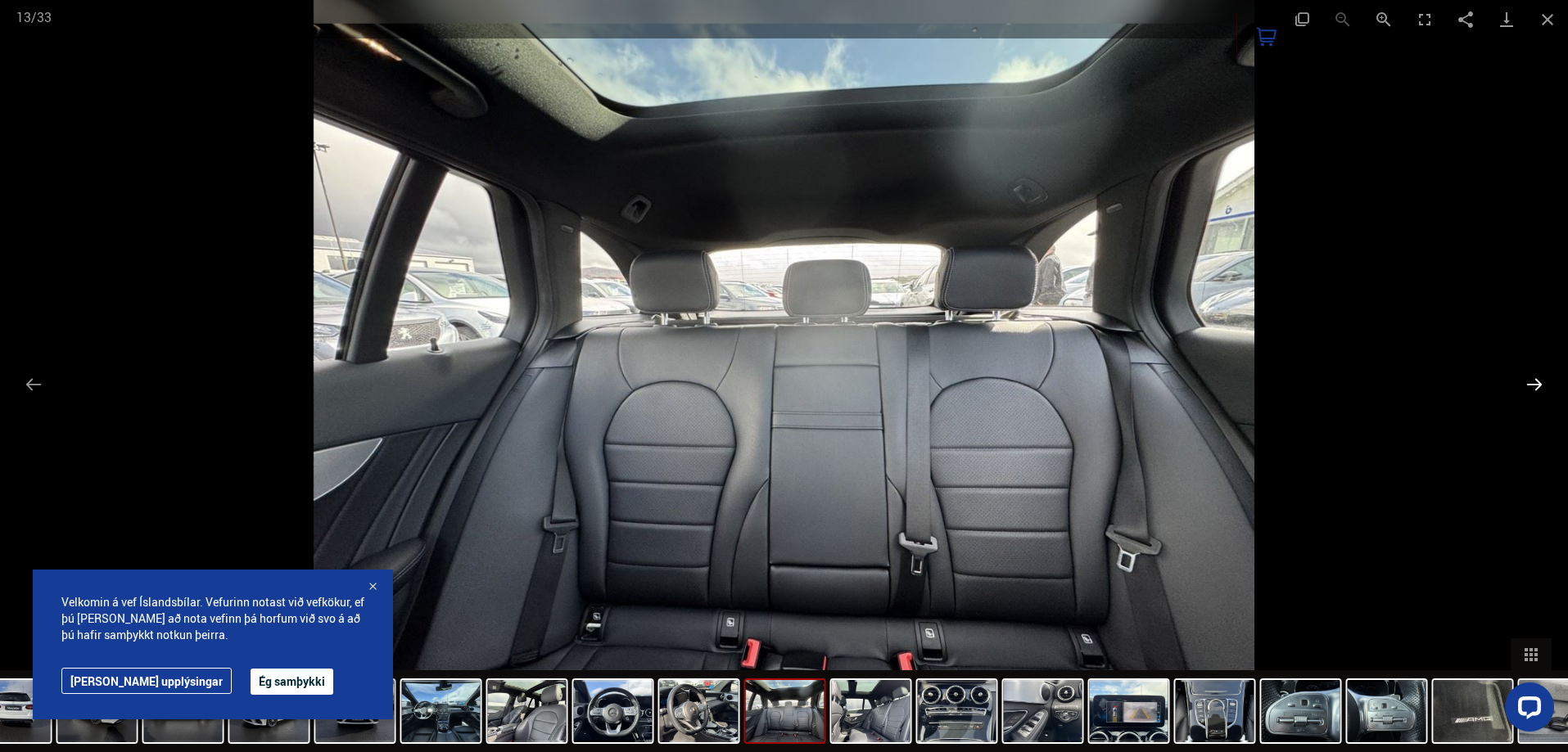 click at bounding box center [1534, 384] 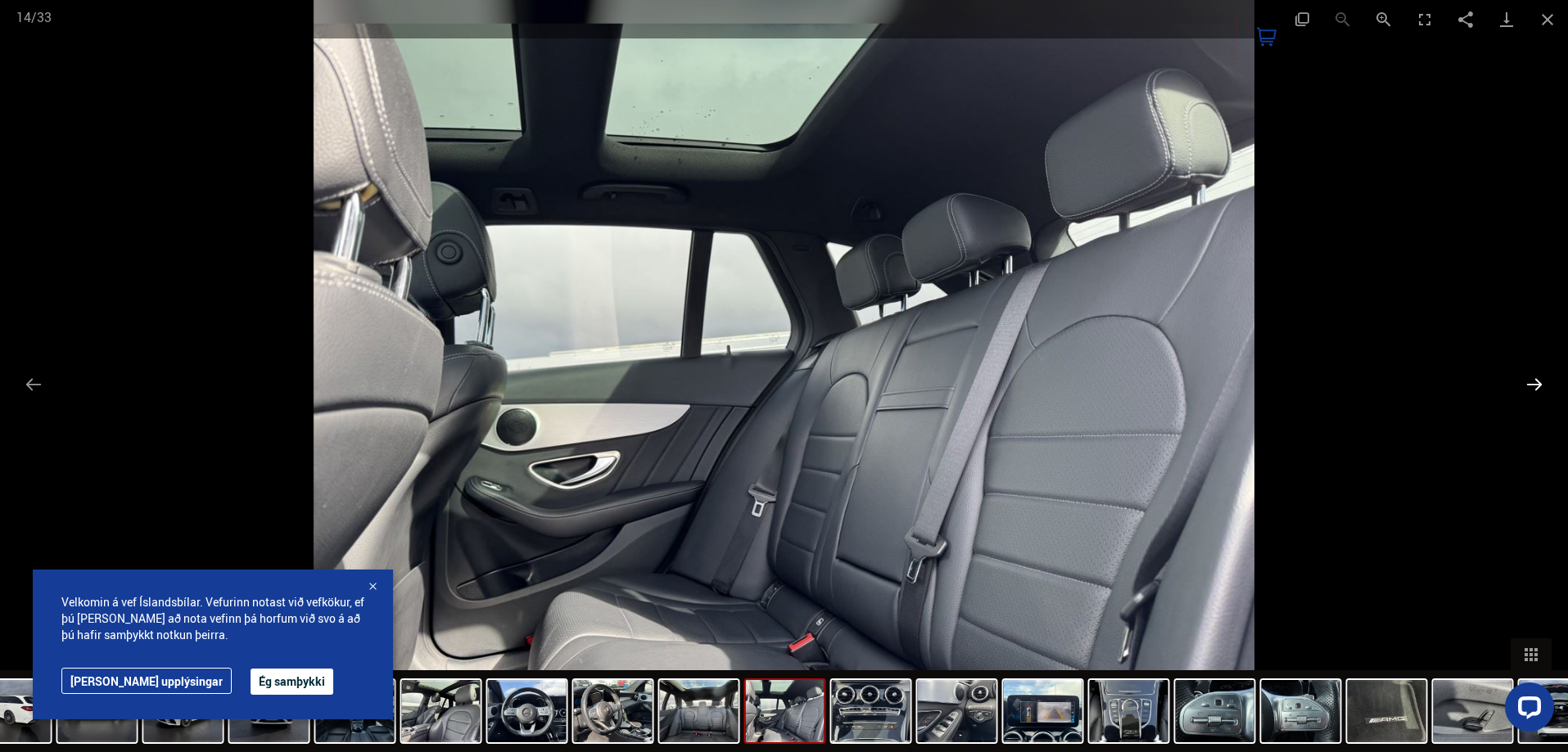 click at bounding box center (1534, 384) 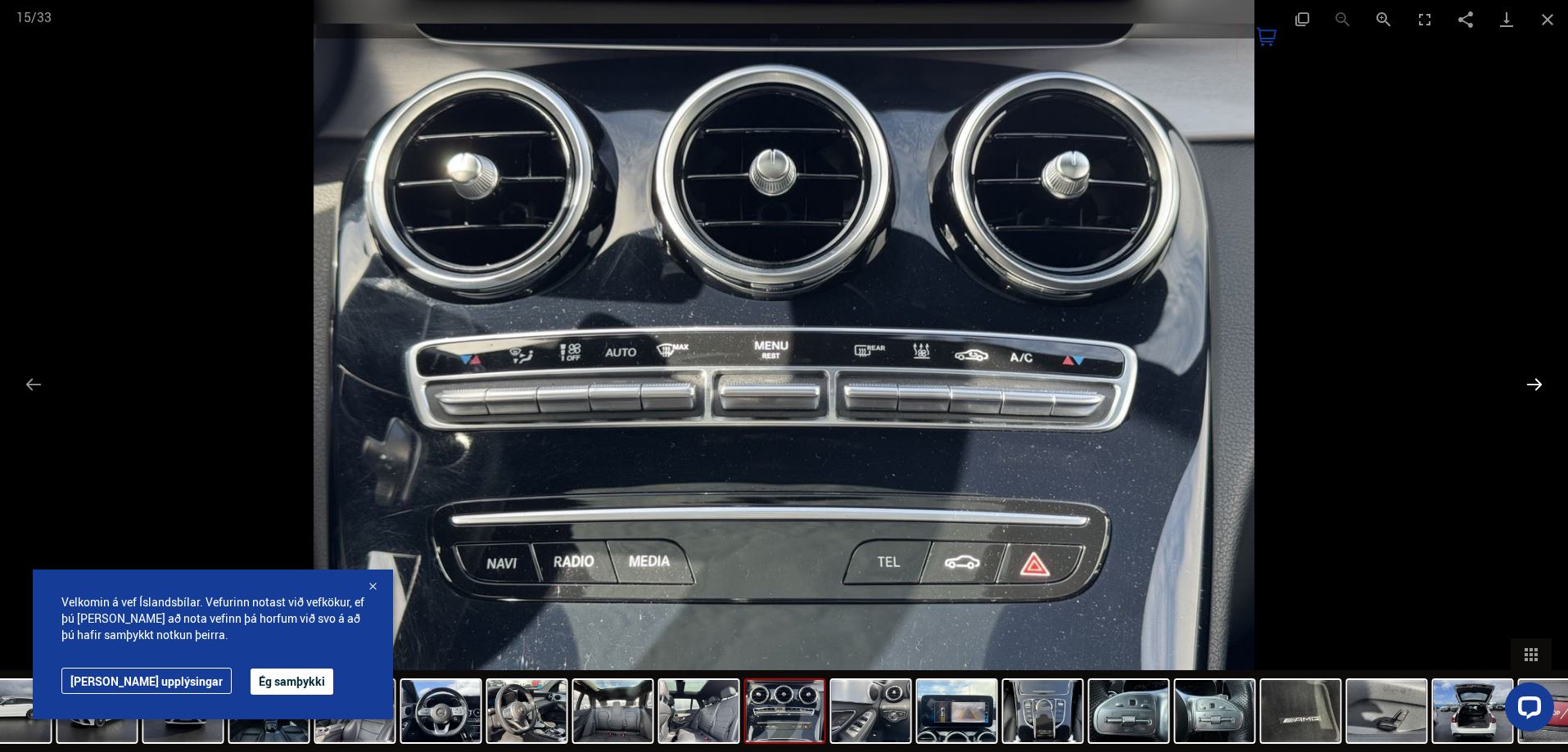 click at bounding box center (1534, 384) 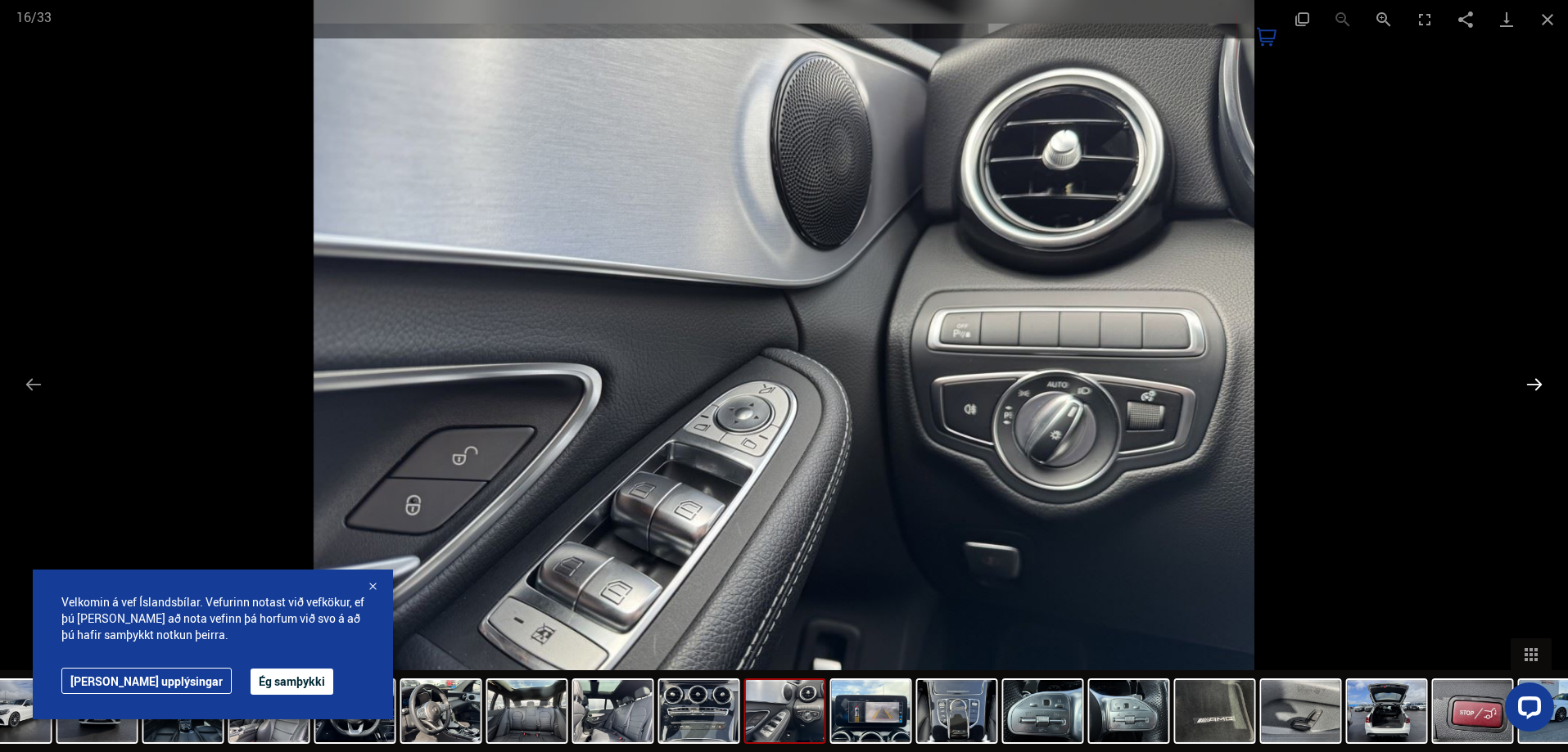 click at bounding box center [1534, 384] 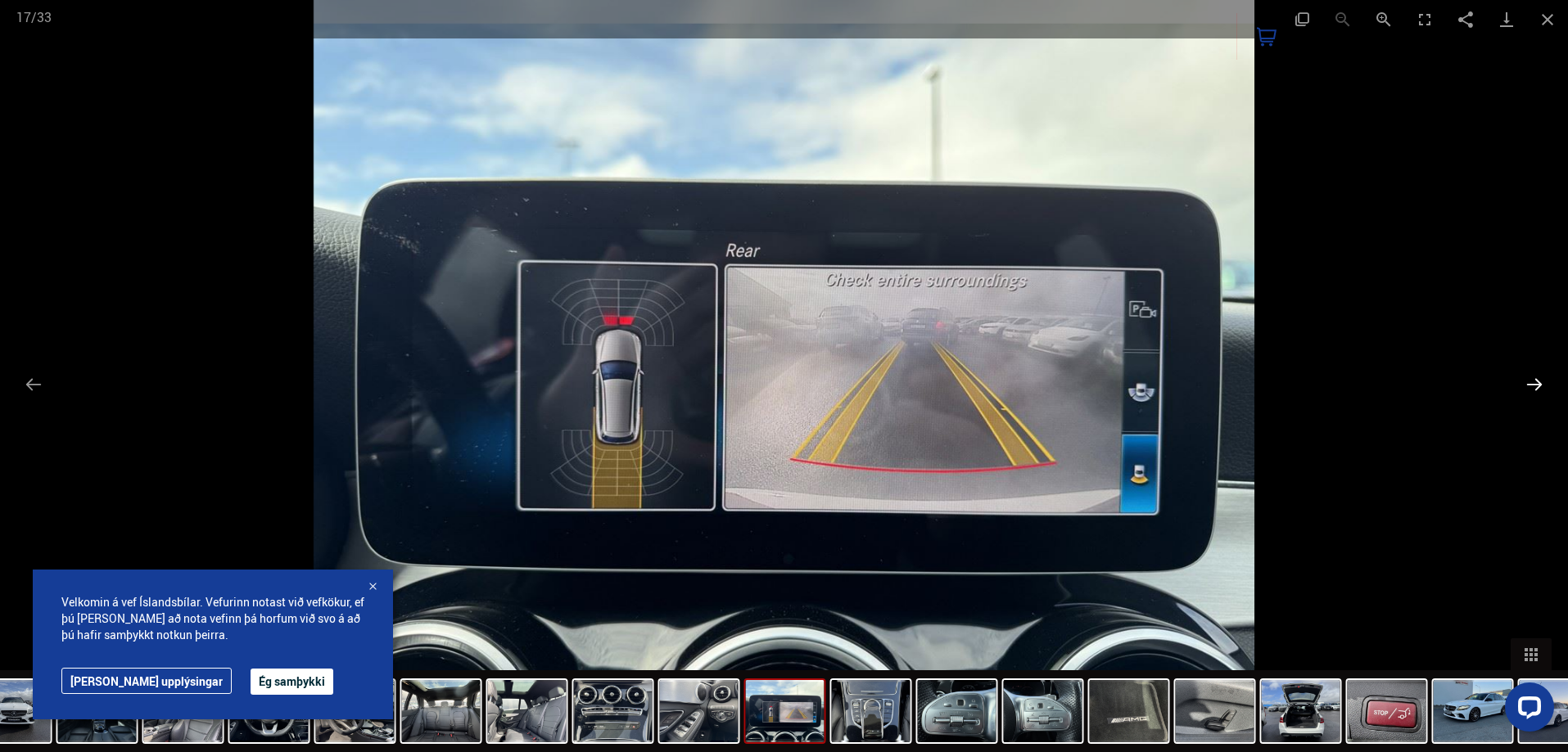click at bounding box center [1534, 384] 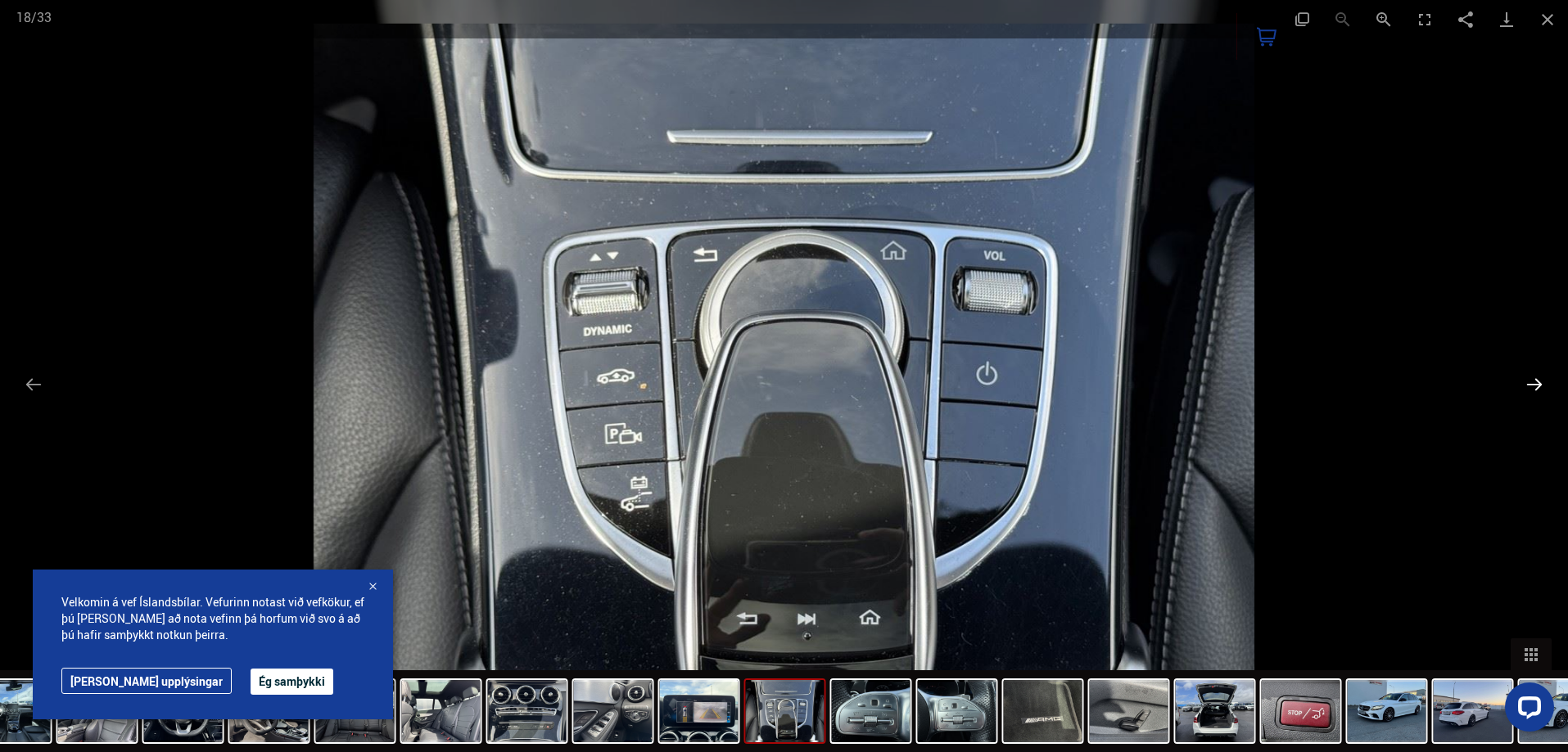 click at bounding box center (1534, 384) 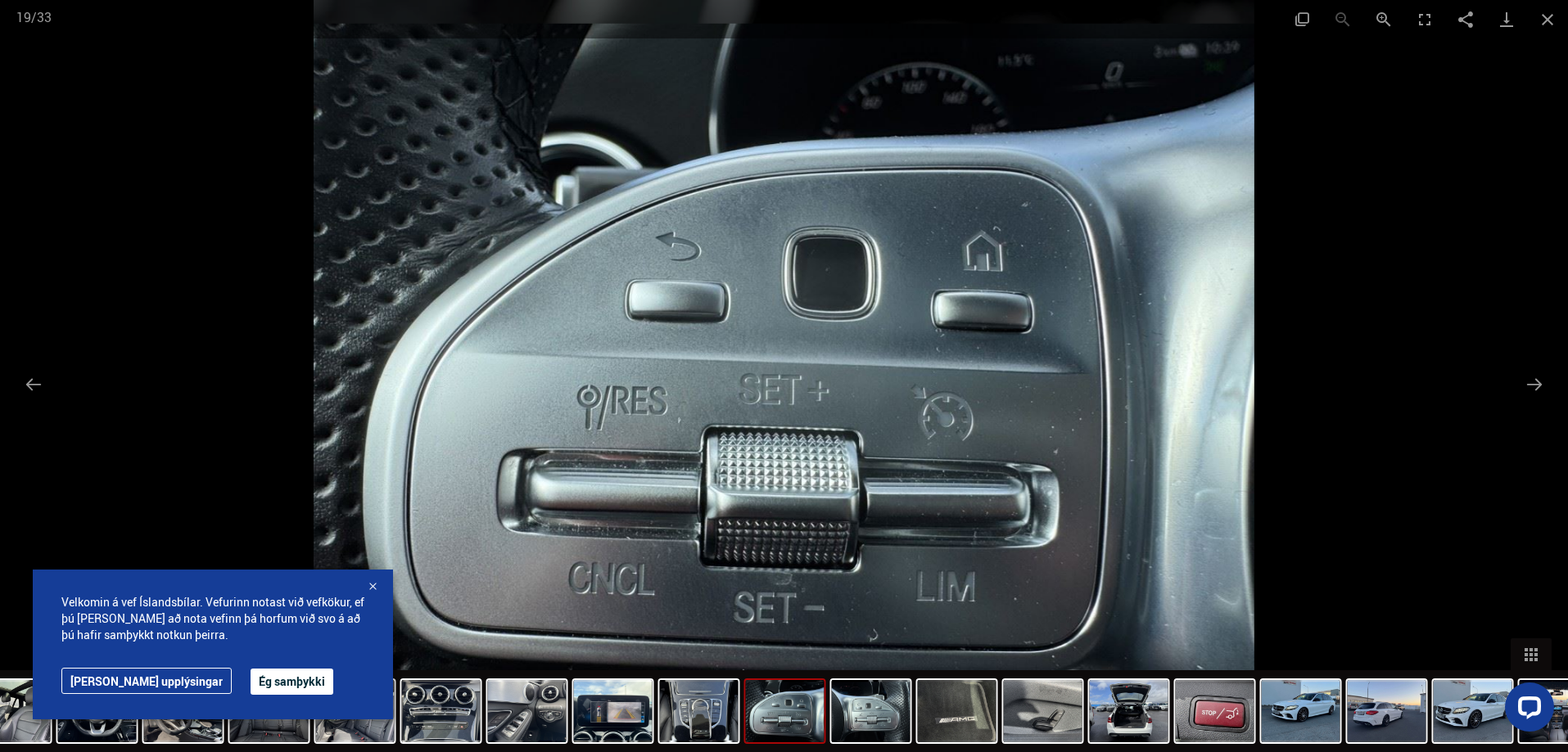 scroll, scrollTop: 1835, scrollLeft: 0, axis: vertical 